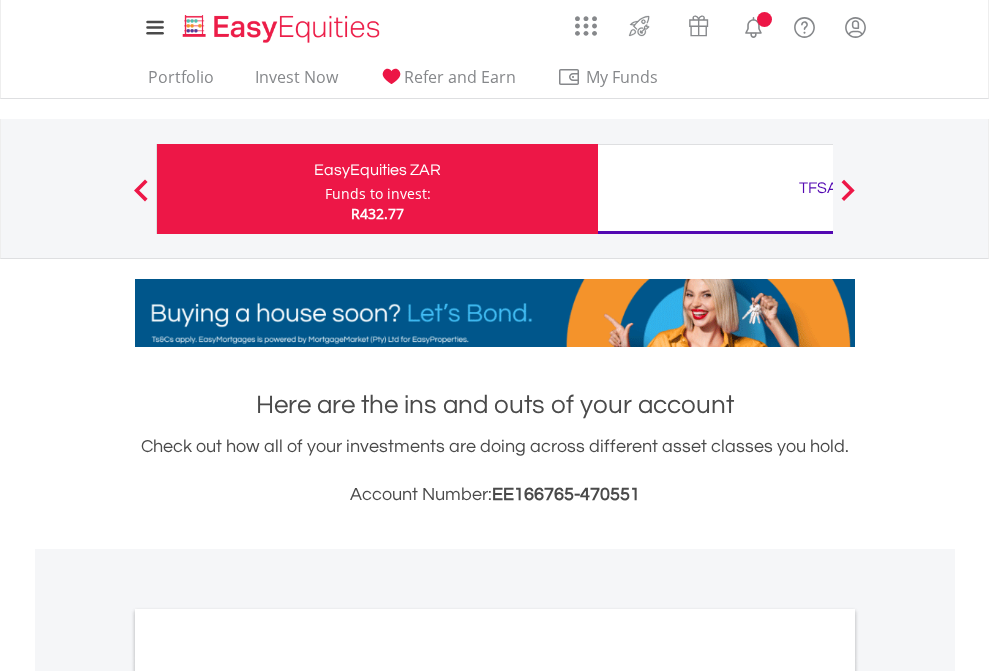 scroll, scrollTop: 0, scrollLeft: 0, axis: both 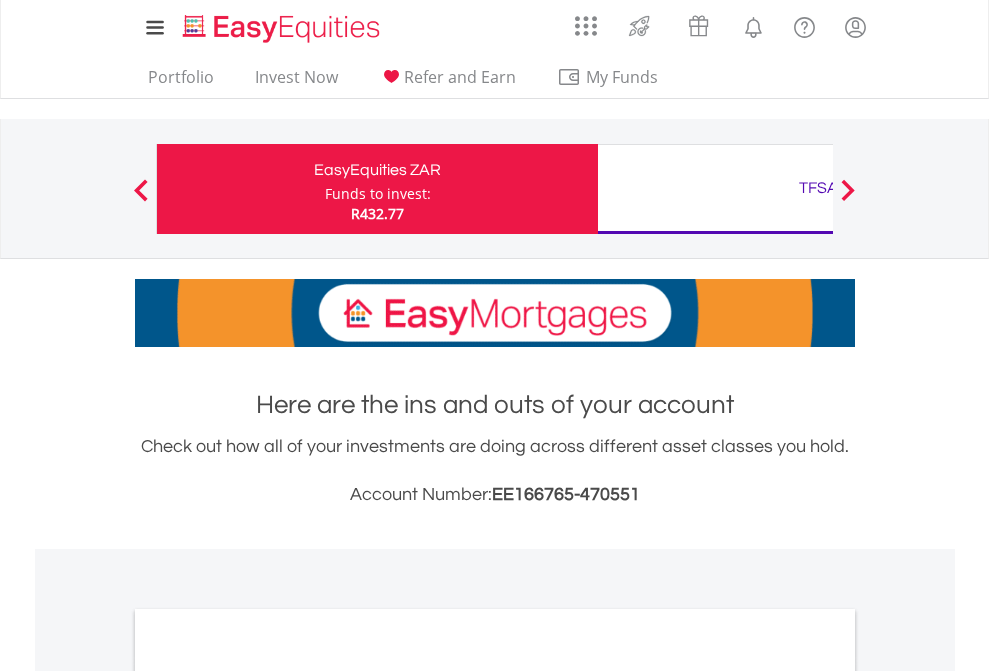 click on "Funds to invest:" at bounding box center (378, 194) 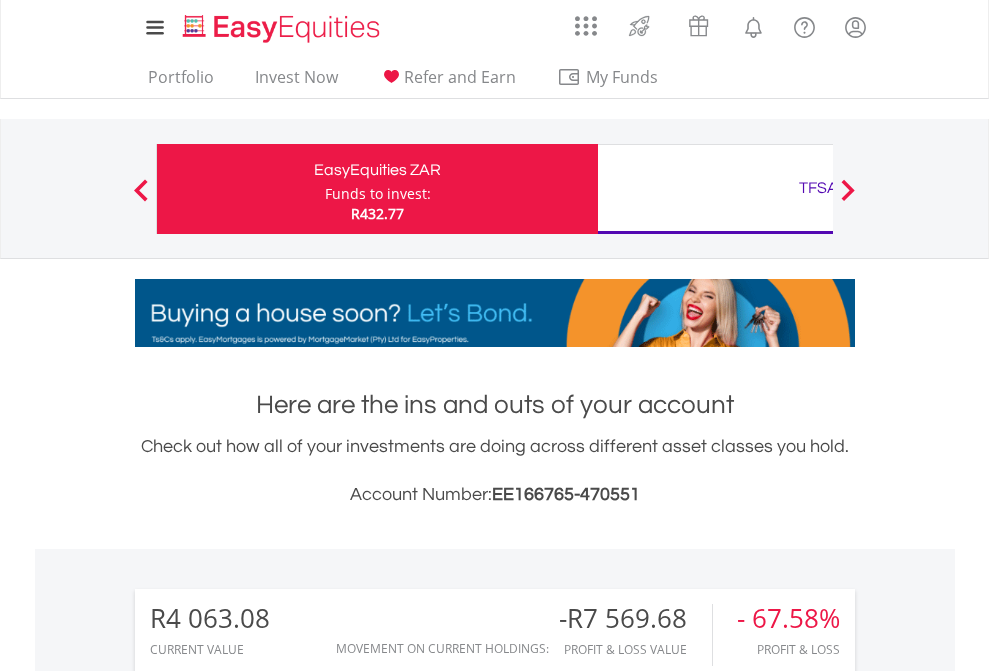 scroll, scrollTop: 999808, scrollLeft: 999687, axis: both 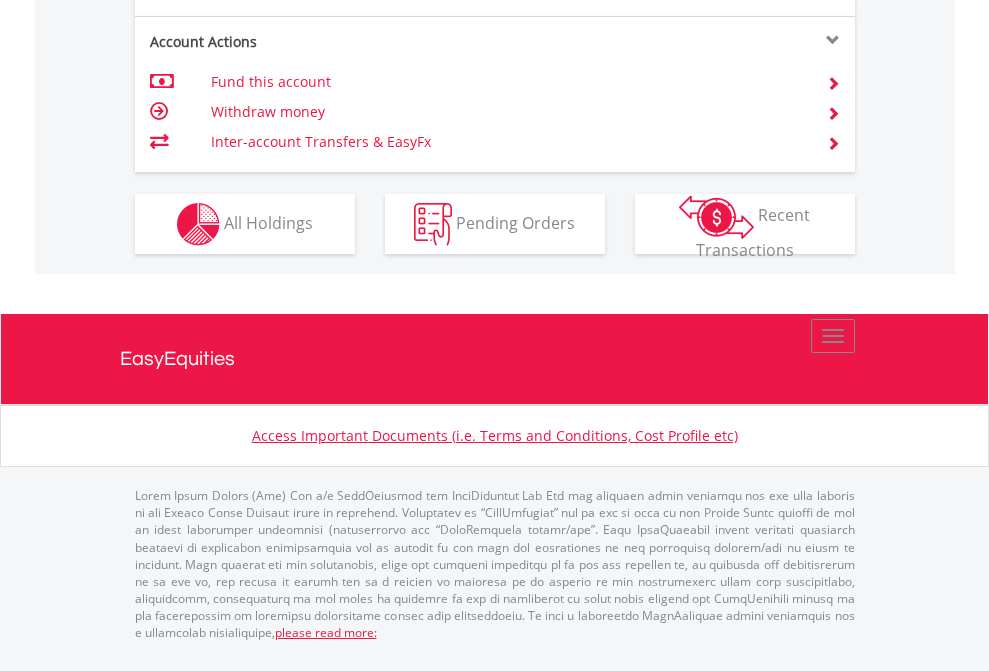 click on "Investment types" at bounding box center (706, -337) 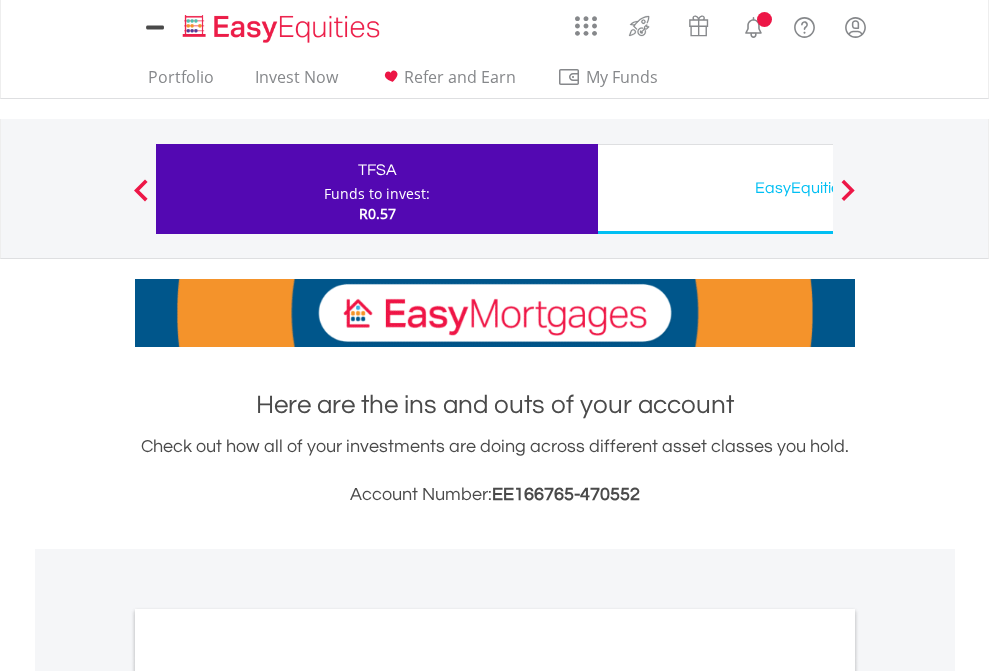 scroll, scrollTop: 0, scrollLeft: 0, axis: both 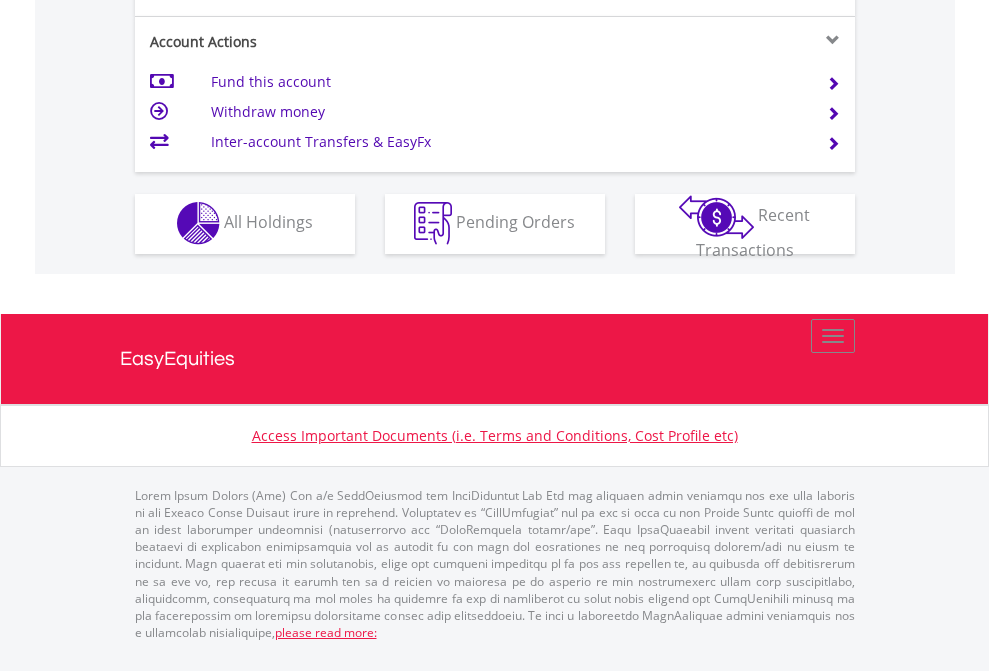 click on "Investment types" at bounding box center (706, -353) 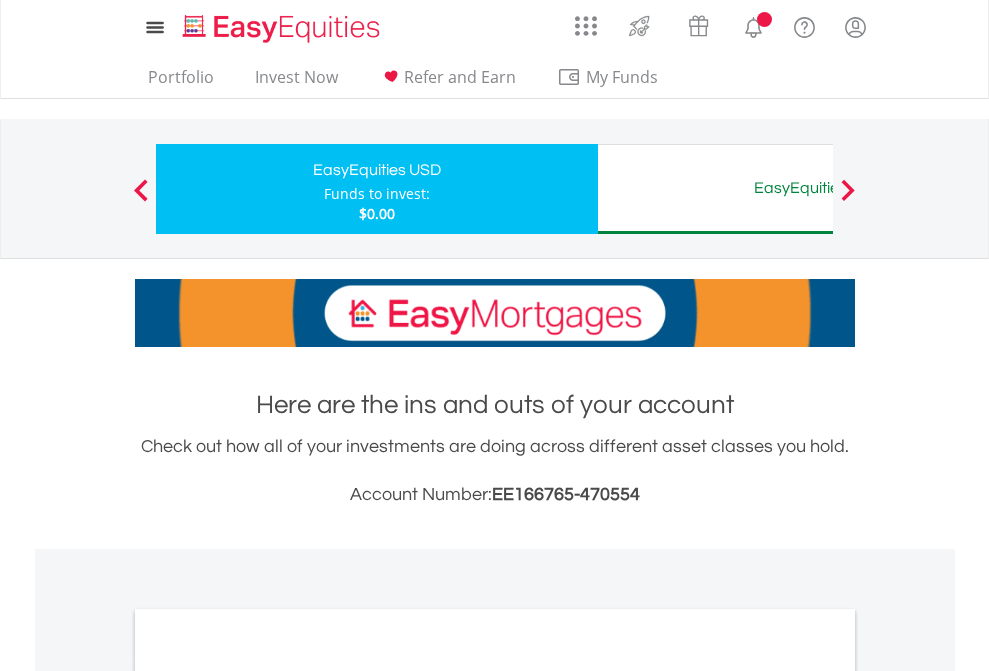 scroll, scrollTop: 0, scrollLeft: 0, axis: both 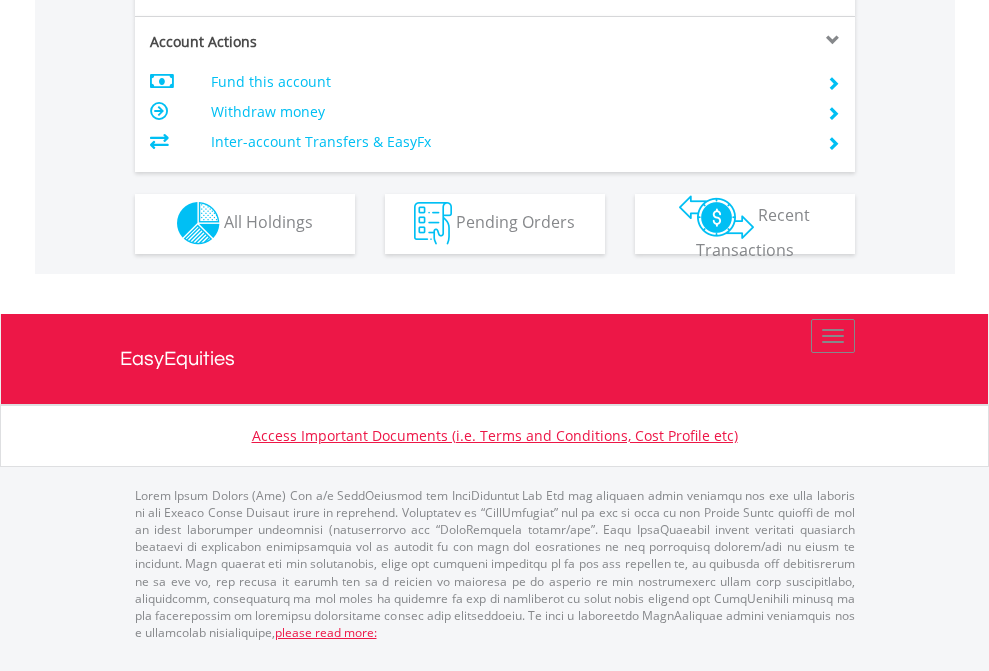 click on "Investment types" at bounding box center [706, -353] 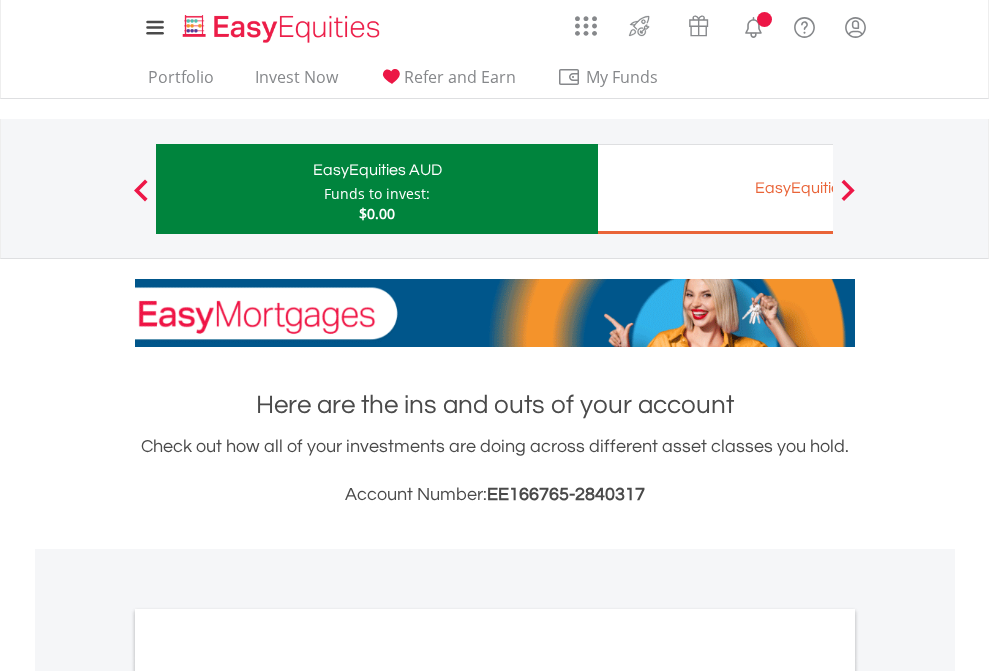scroll, scrollTop: 0, scrollLeft: 0, axis: both 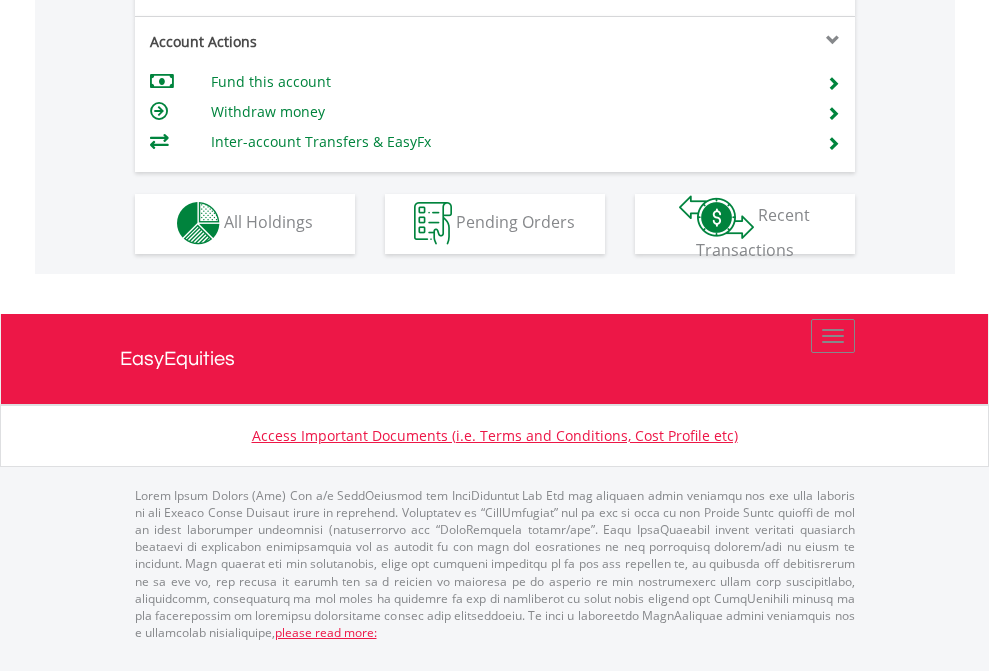 click on "Investment types" at bounding box center (706, -353) 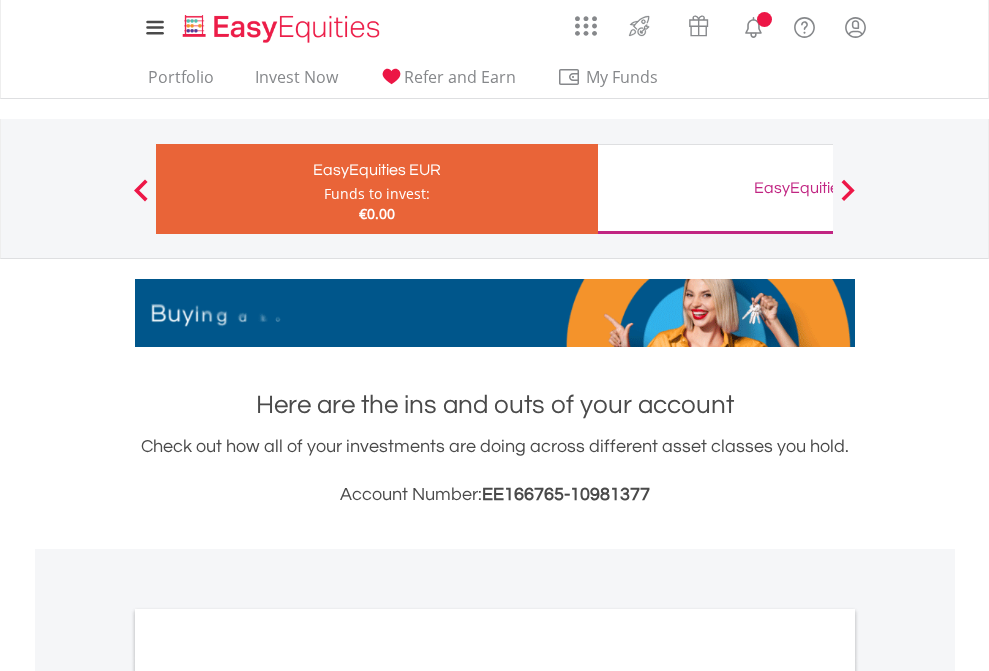 scroll, scrollTop: 0, scrollLeft: 0, axis: both 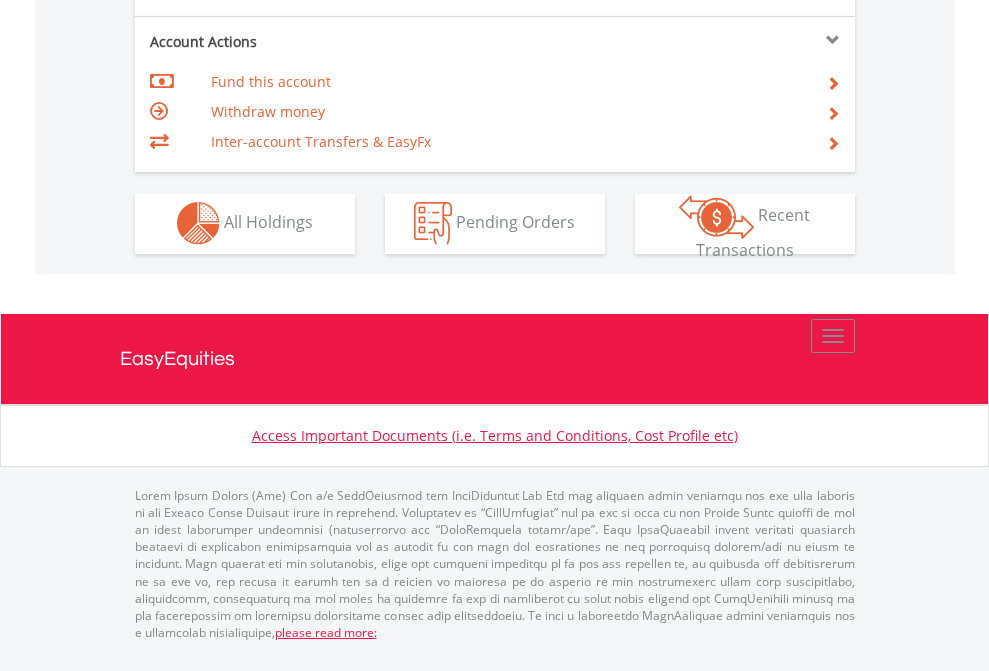 click on "Investment types" at bounding box center [706, -353] 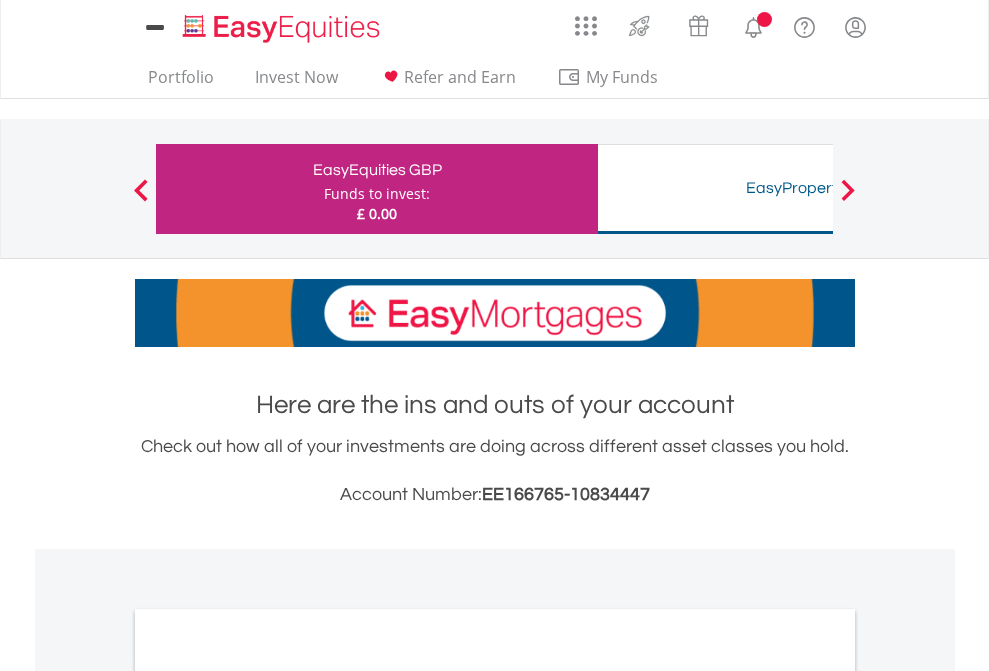 scroll, scrollTop: 0, scrollLeft: 0, axis: both 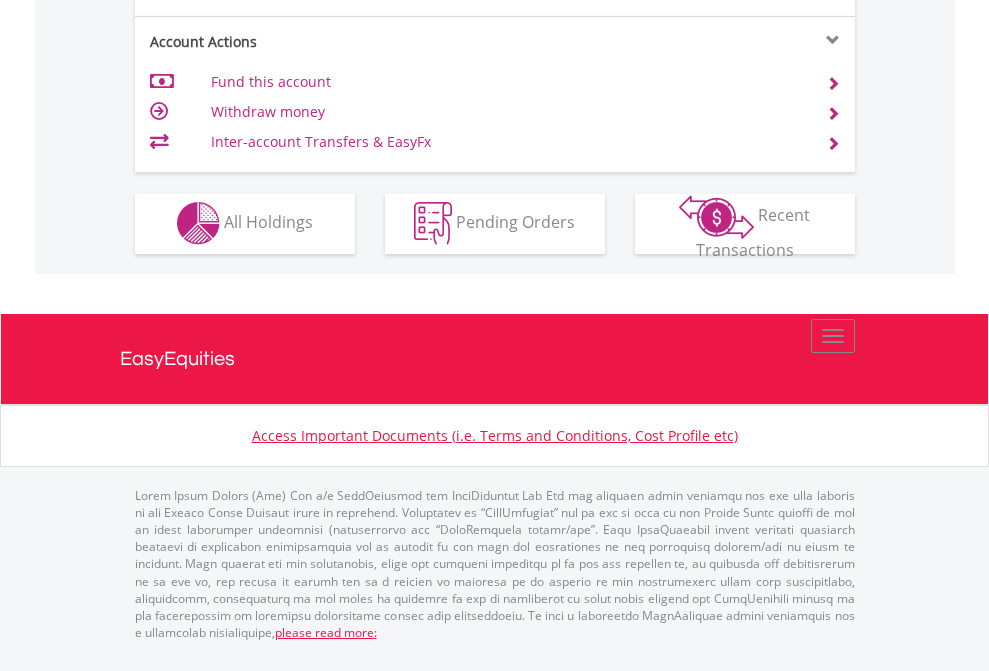 click on "Investment types" at bounding box center (706, -353) 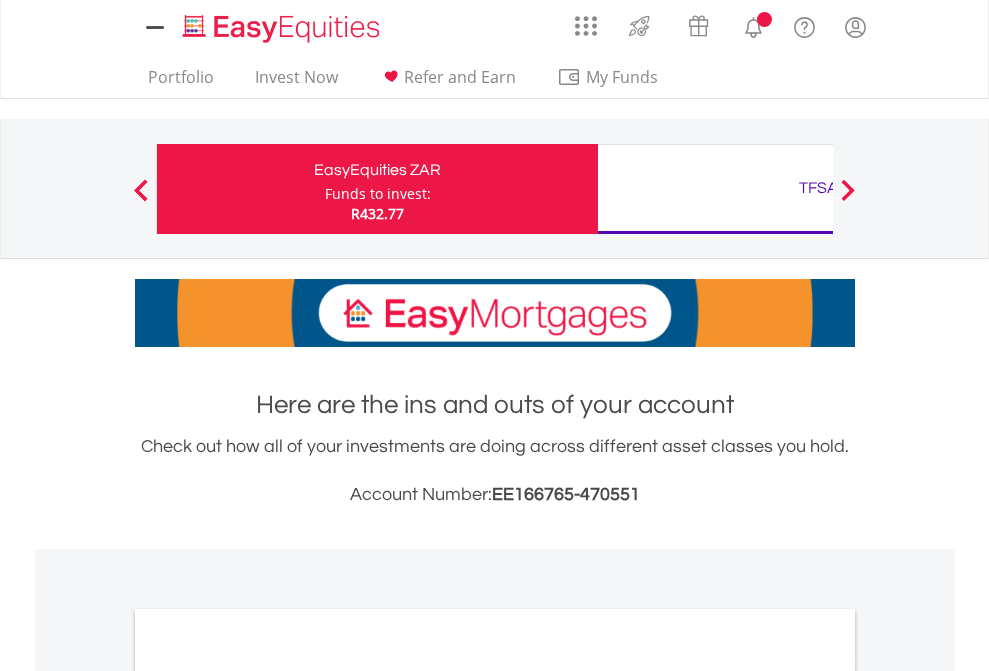 scroll, scrollTop: 0, scrollLeft: 0, axis: both 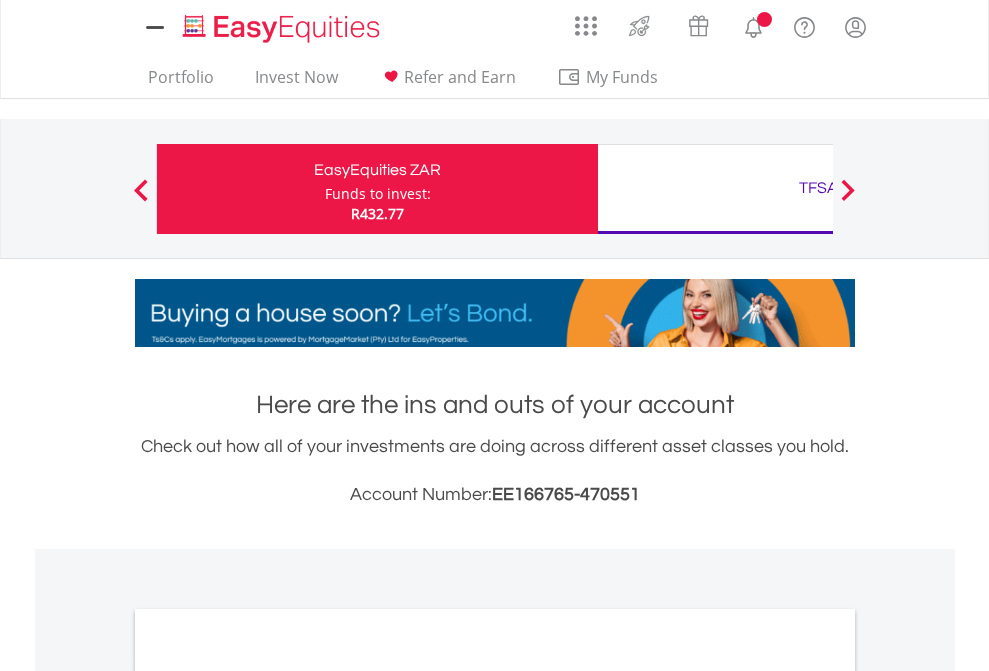 click on "All Holdings" at bounding box center (268, 1096) 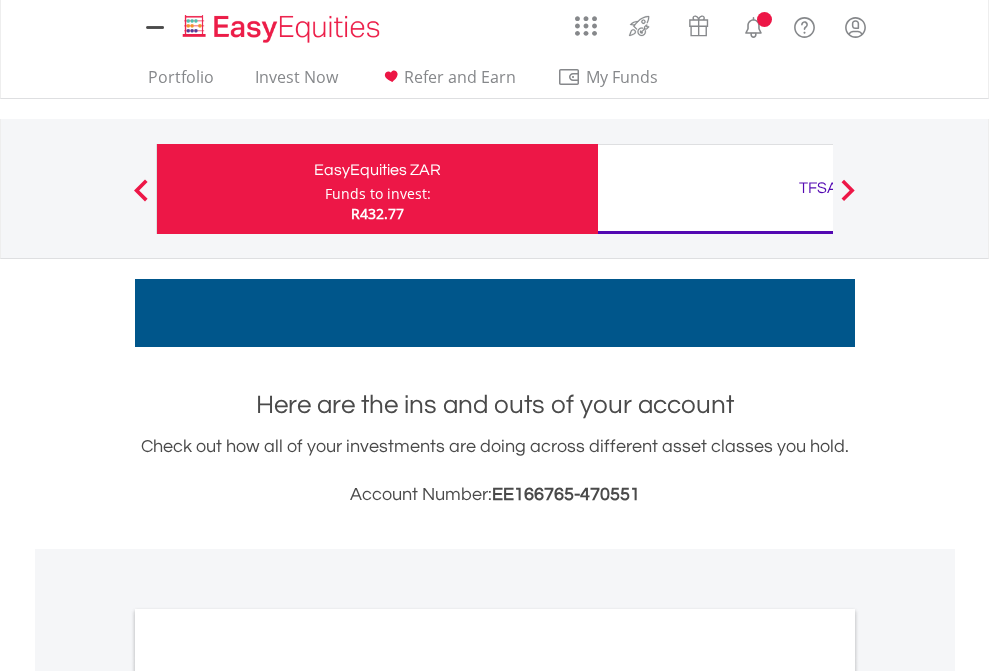 scroll, scrollTop: 1202, scrollLeft: 0, axis: vertical 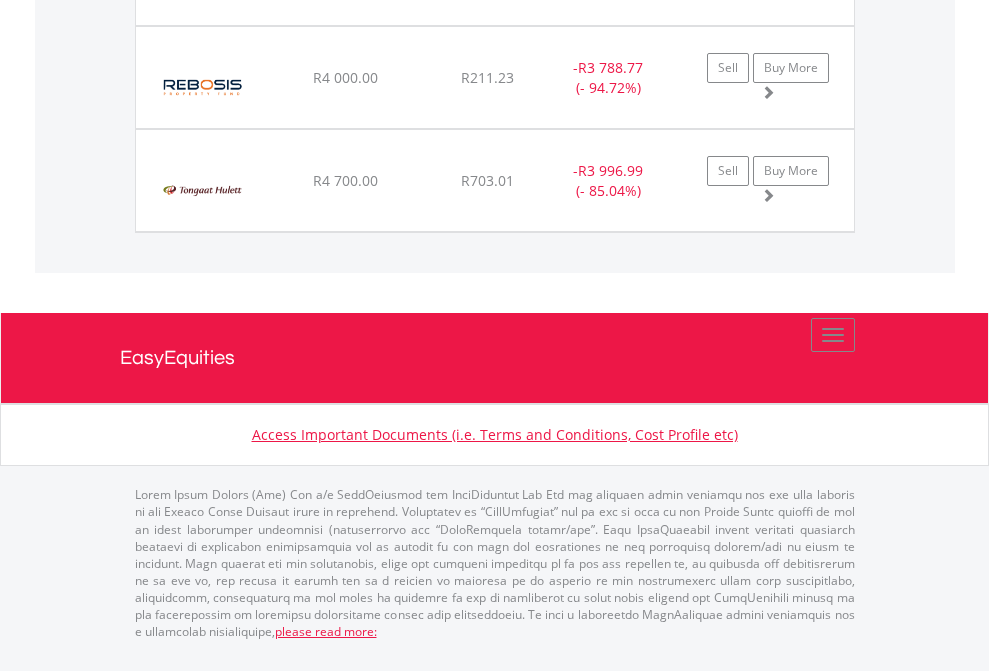 click on "TFSA" at bounding box center [818, -1545] 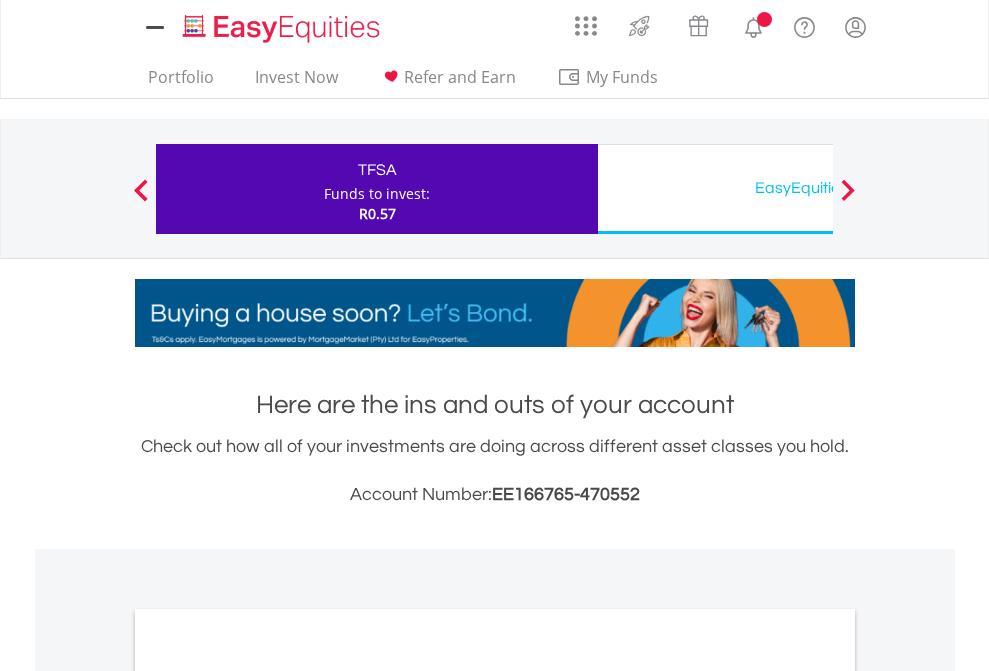 click on "All Holdings" at bounding box center [268, 1096] 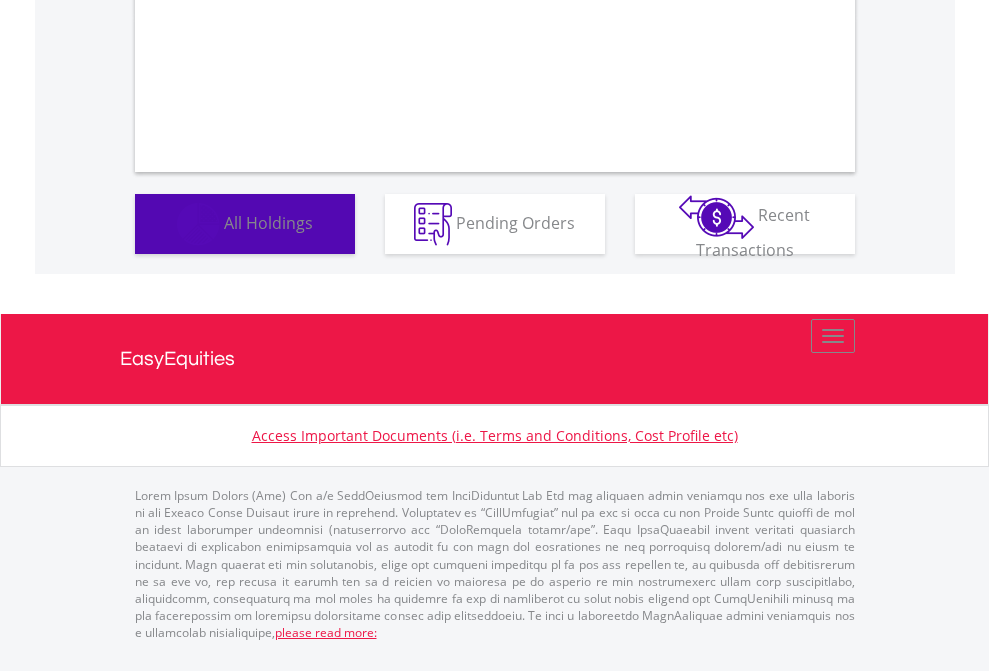 scroll, scrollTop: 1202, scrollLeft: 0, axis: vertical 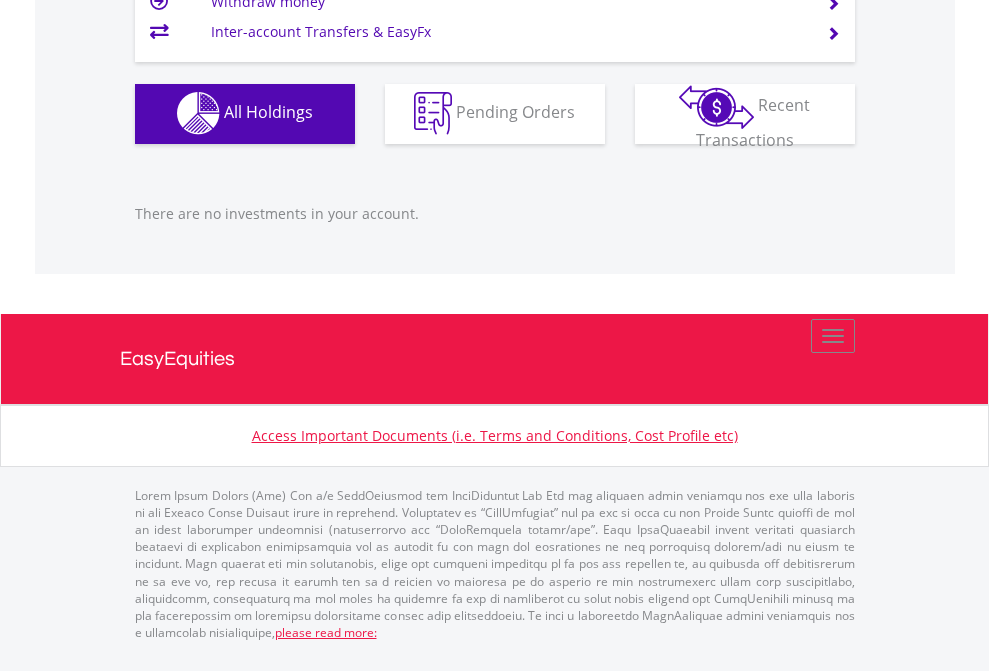 click on "EasyEquities USD" at bounding box center (818, -1142) 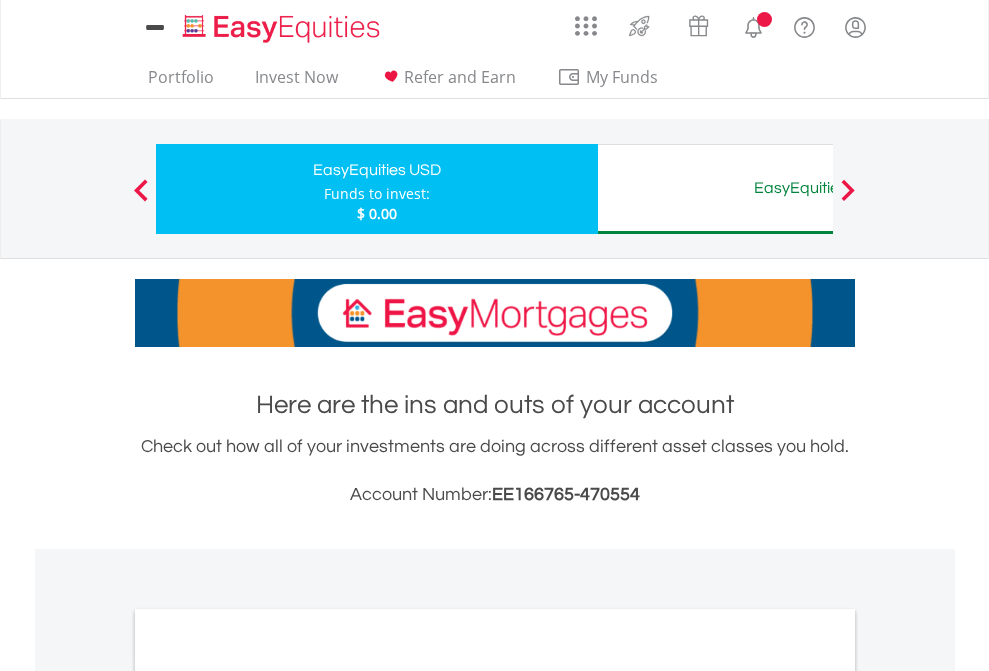 scroll, scrollTop: 1202, scrollLeft: 0, axis: vertical 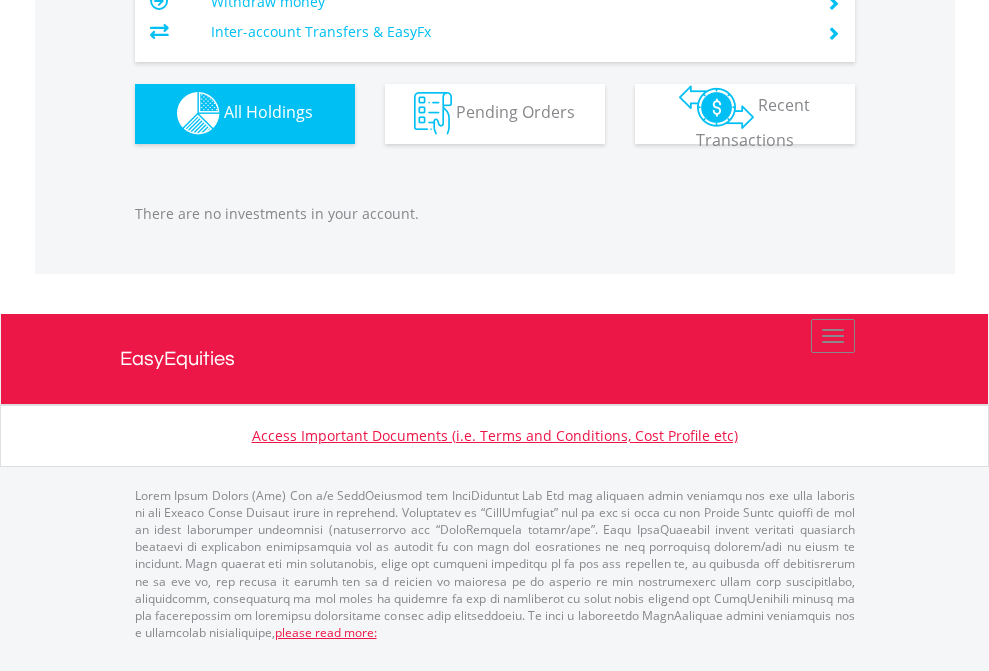 click on "EasyEquities AUD" at bounding box center [818, -1142] 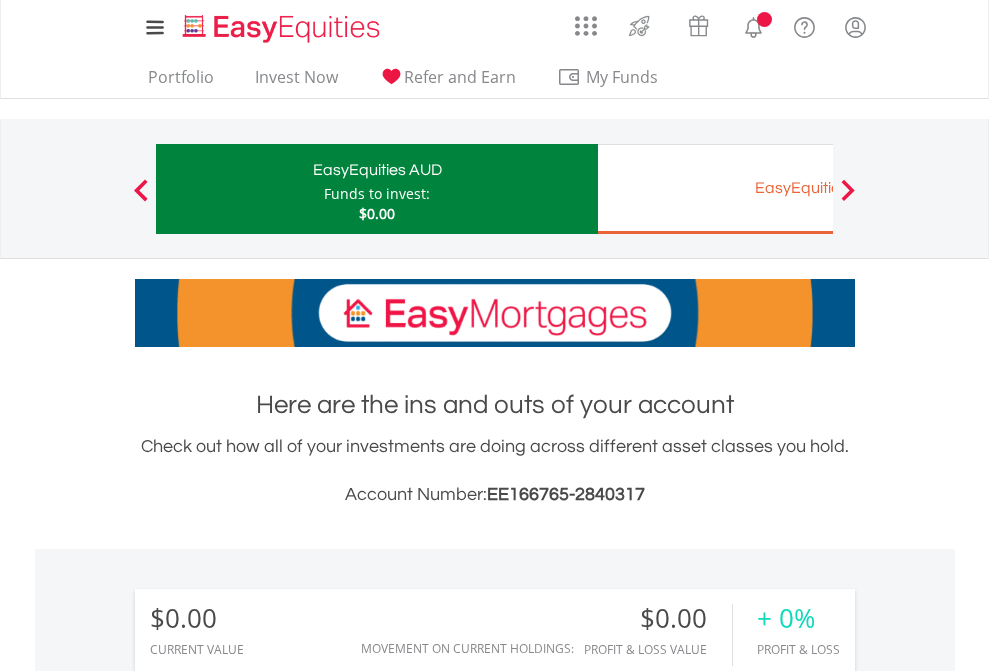 scroll, scrollTop: 0, scrollLeft: 0, axis: both 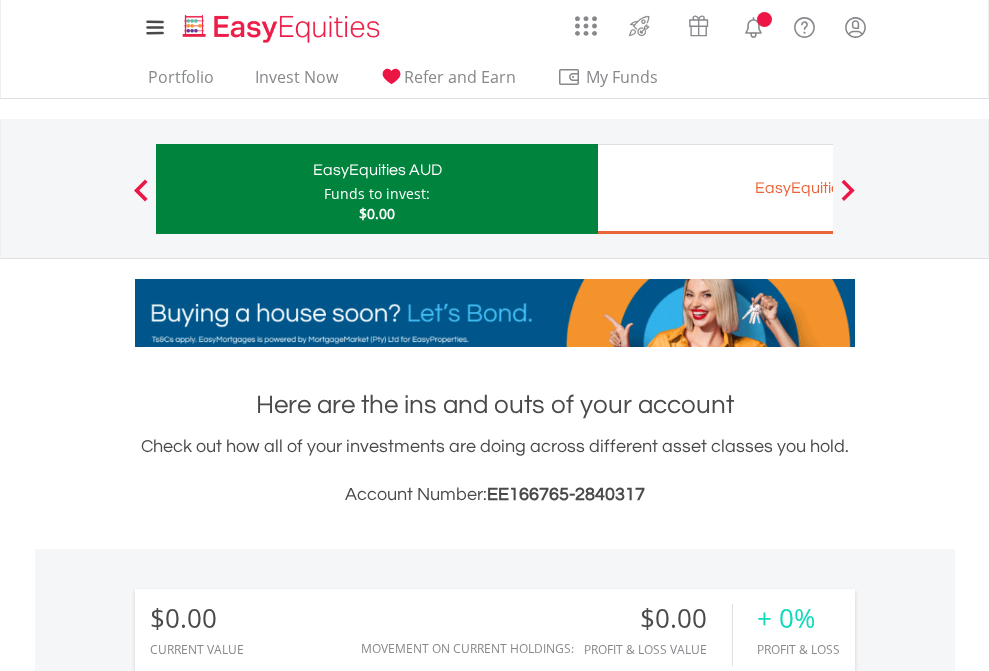 click on "All Holdings" at bounding box center [268, 1442] 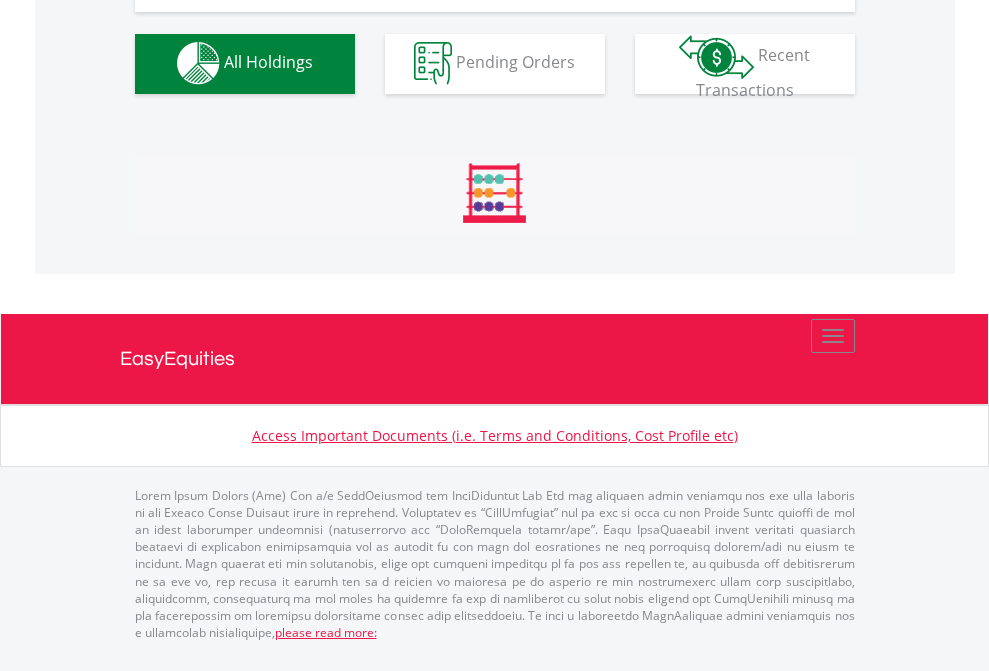 scroll, scrollTop: 1980, scrollLeft: 0, axis: vertical 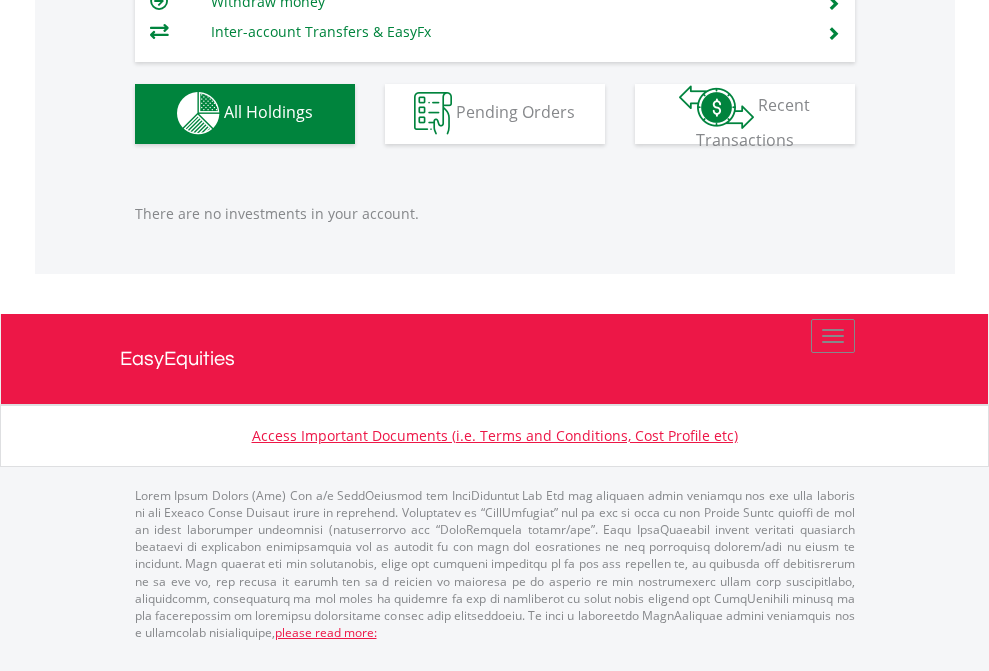 click on "EasyEquities EUR" at bounding box center (818, -1142) 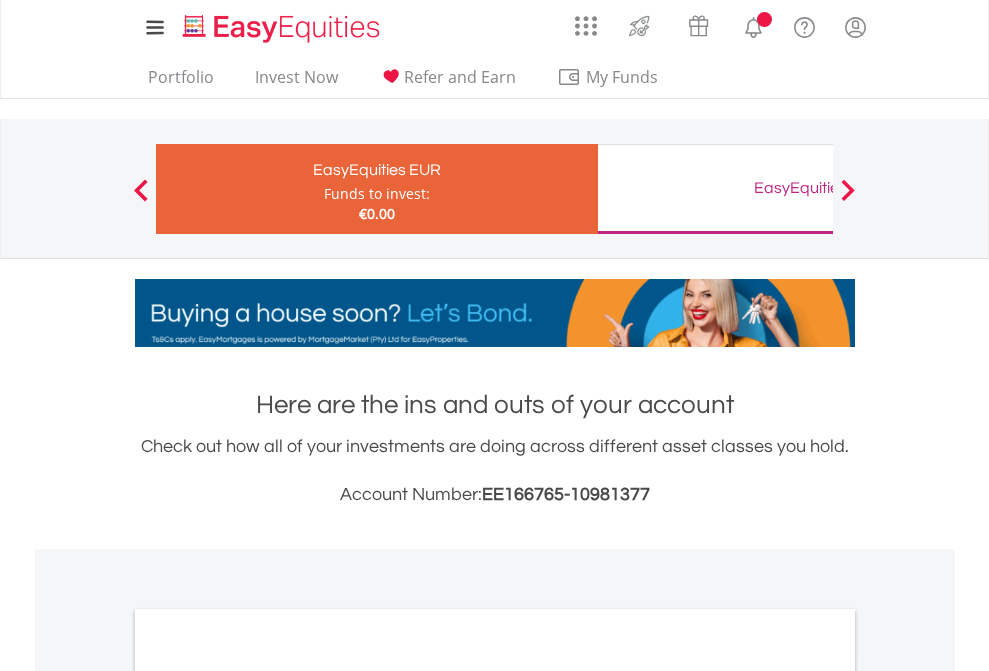 click on "All Holdings" at bounding box center (268, 1096) 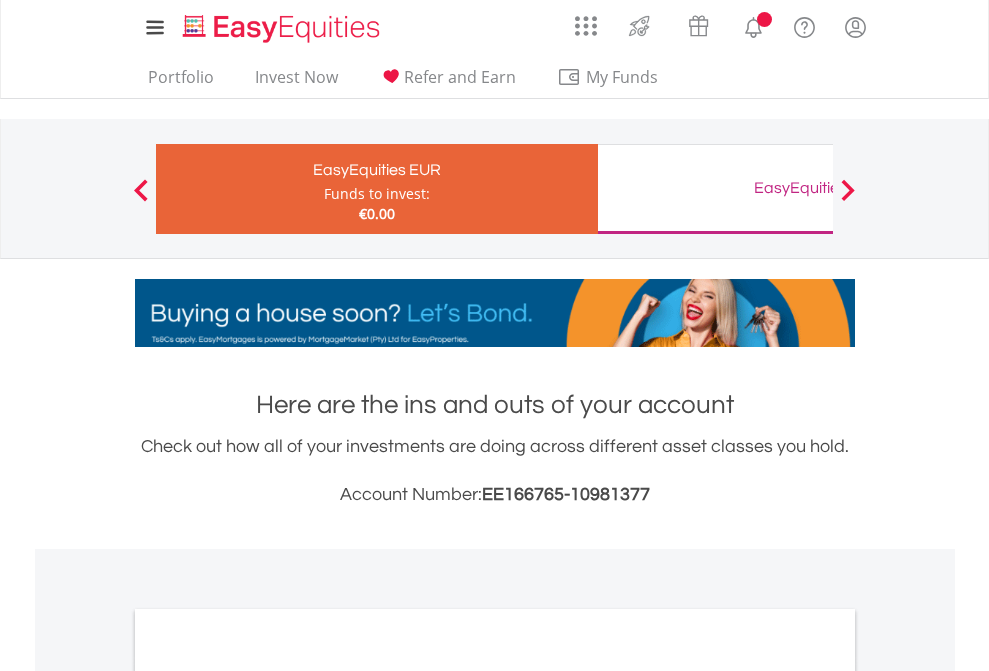scroll, scrollTop: 1202, scrollLeft: 0, axis: vertical 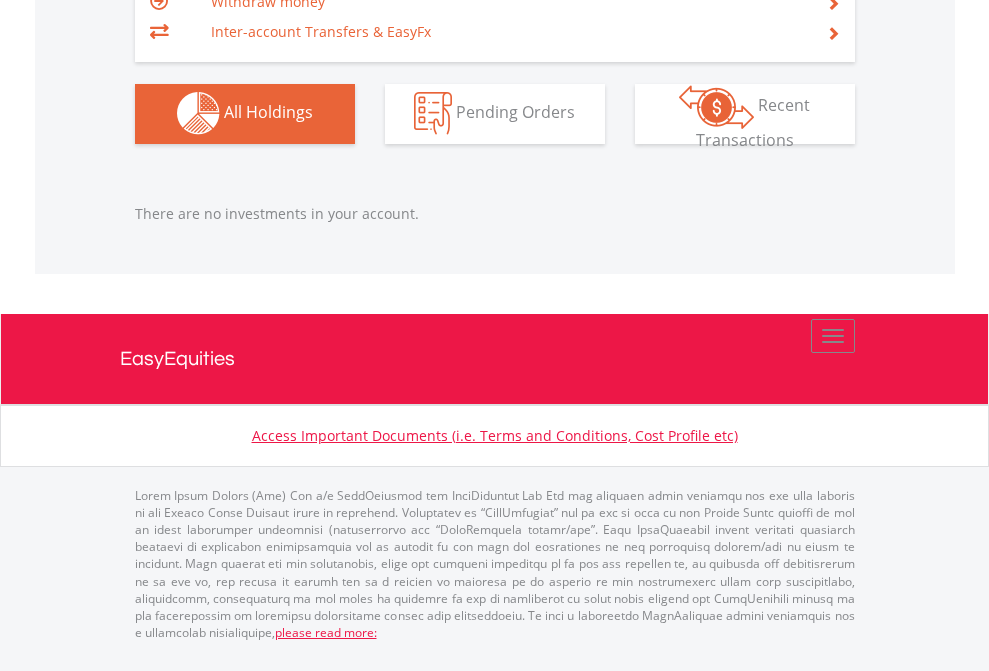 click on "EasyEquities GBP" at bounding box center (818, -1142) 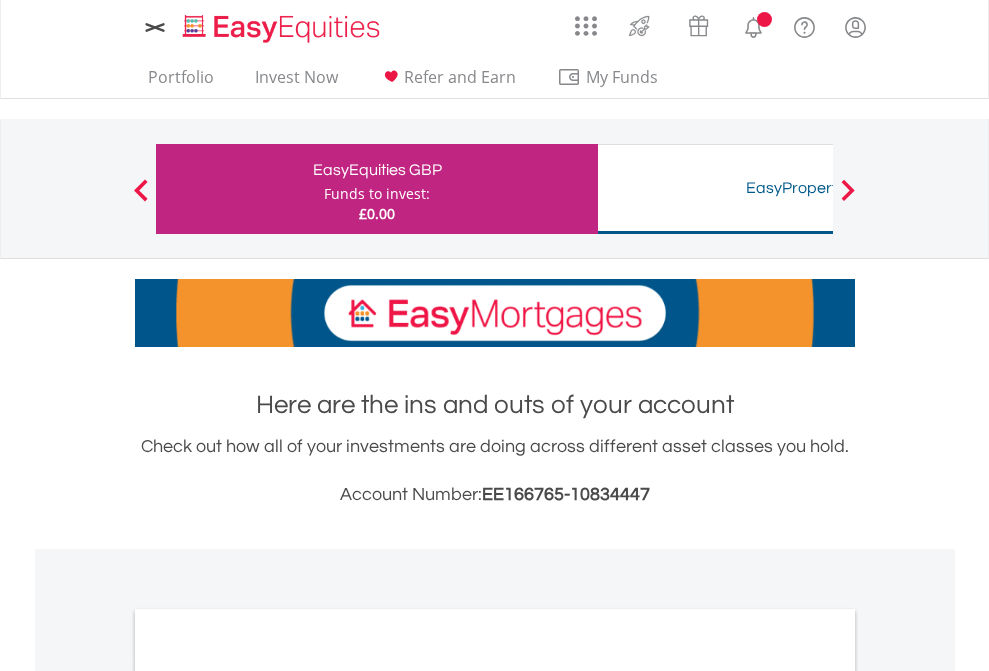 scroll, scrollTop: 0, scrollLeft: 0, axis: both 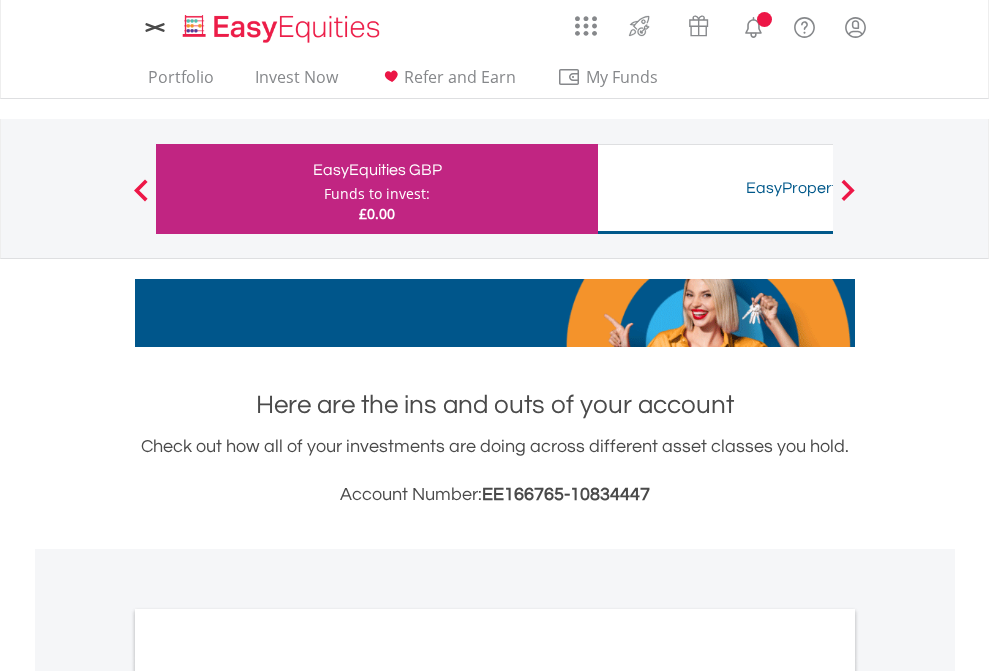 click on "All Holdings" at bounding box center (268, 1096) 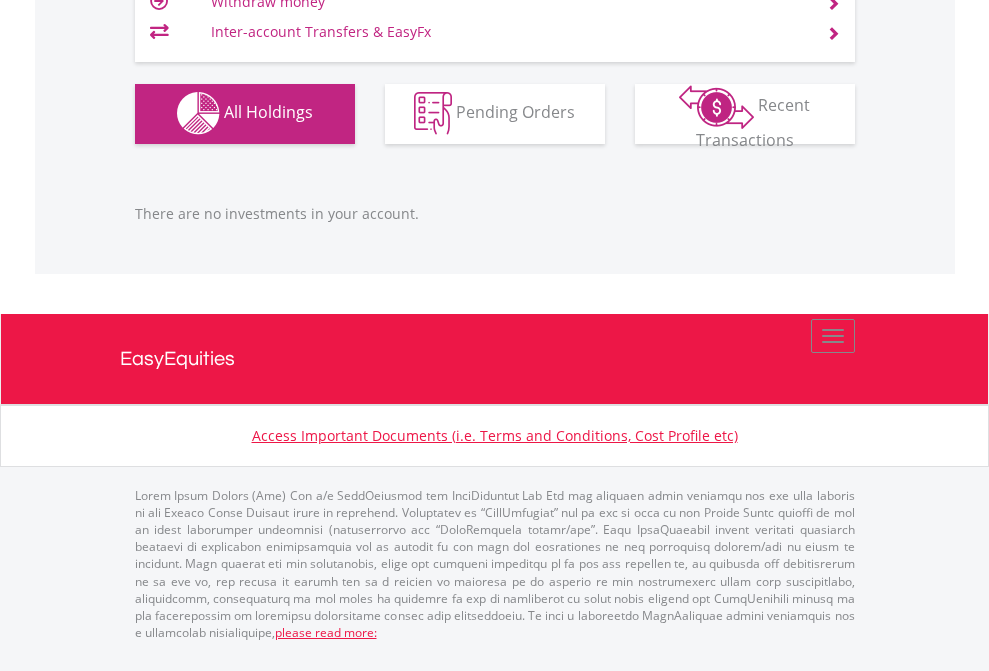 scroll, scrollTop: 1980, scrollLeft: 0, axis: vertical 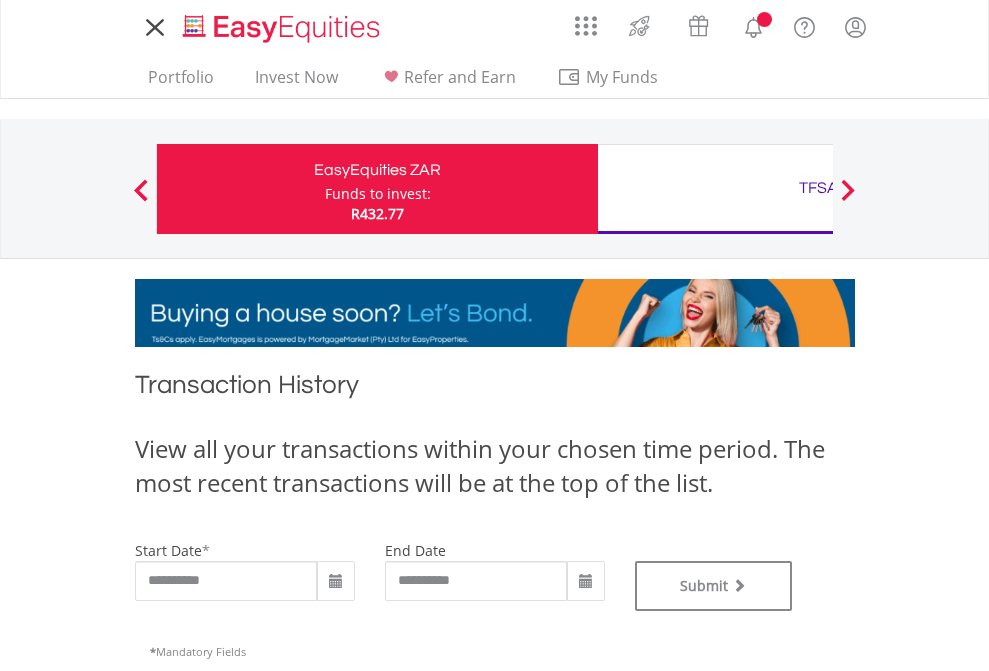 type on "**********" 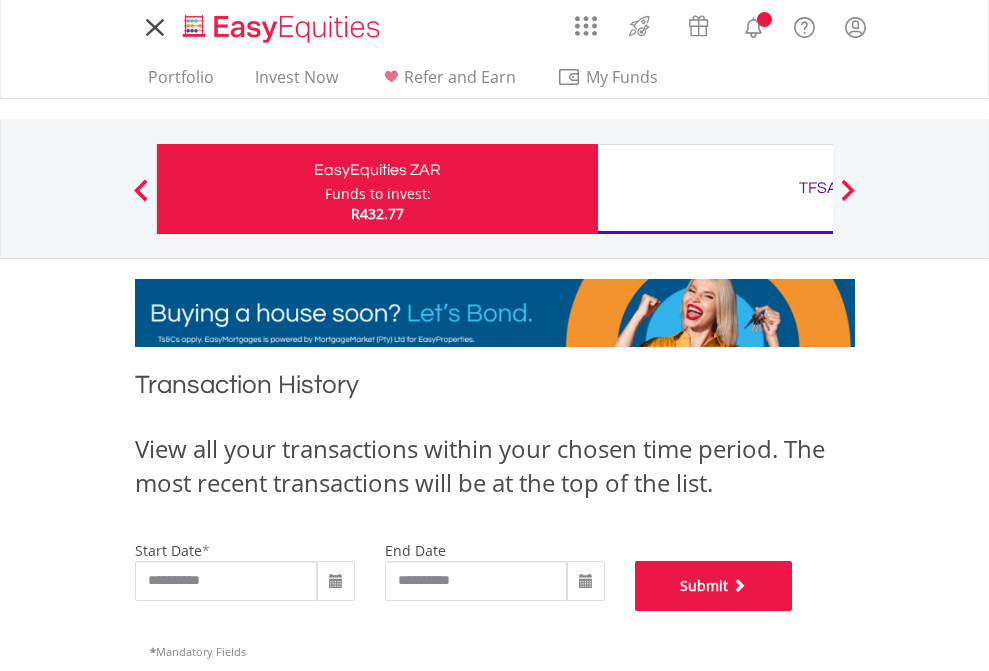 click on "Submit" at bounding box center (714, 586) 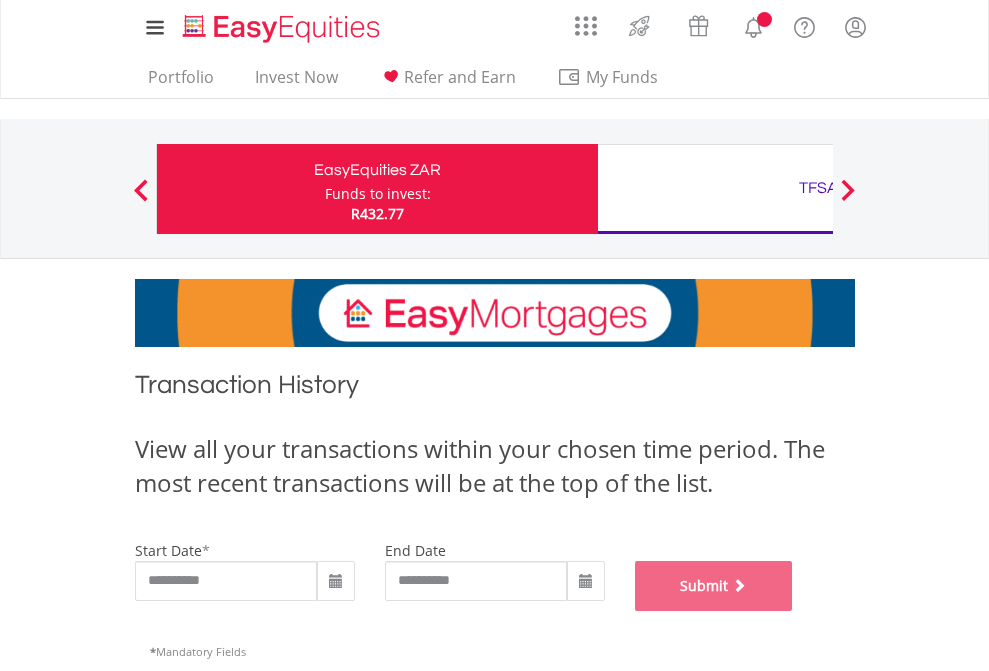 scroll, scrollTop: 811, scrollLeft: 0, axis: vertical 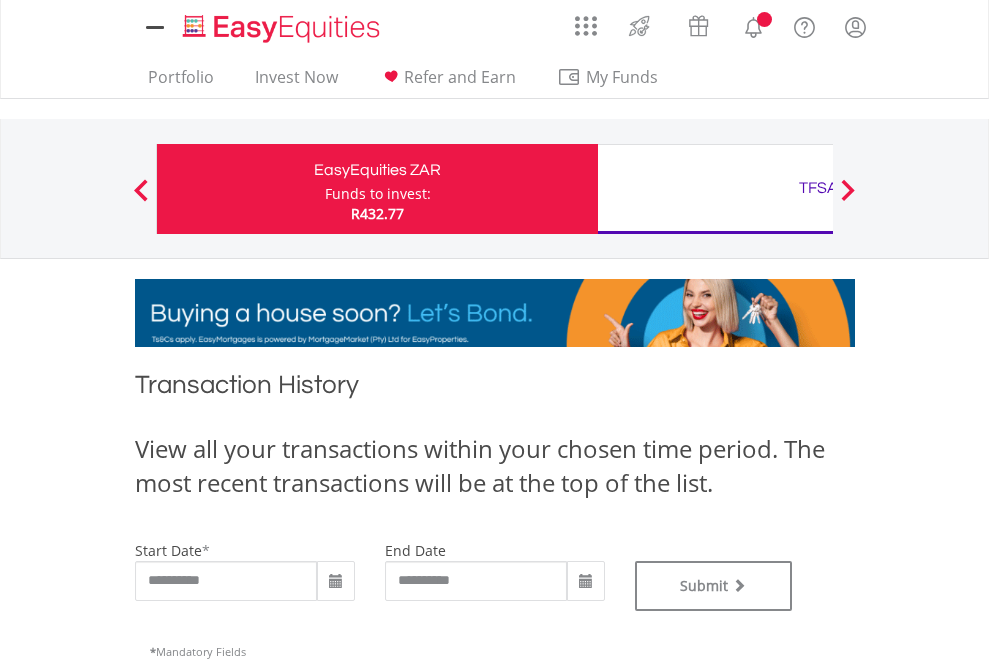 click on "TFSA" at bounding box center (818, 188) 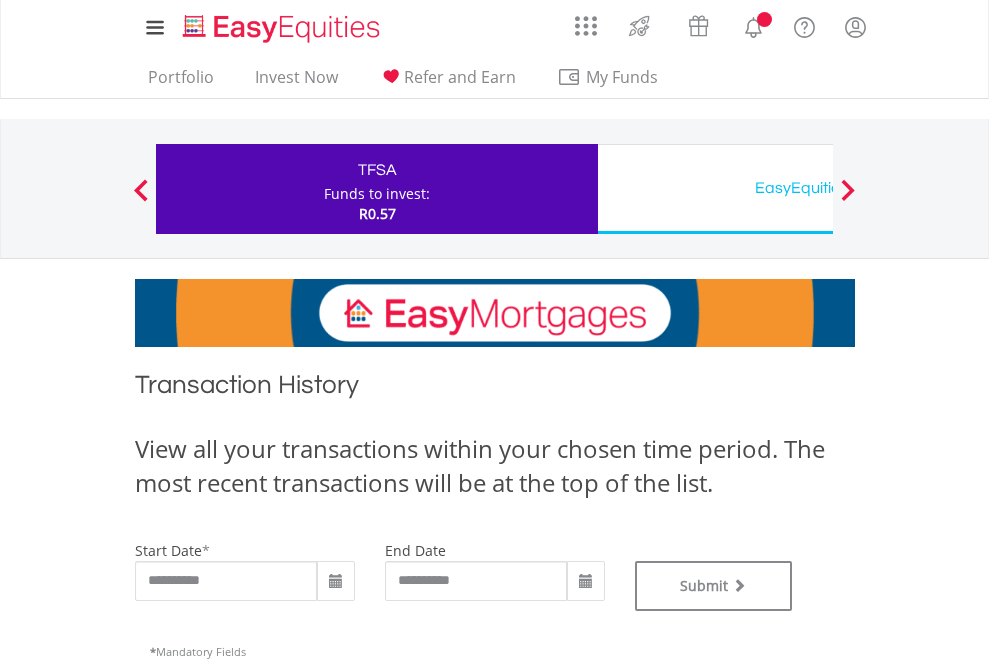scroll, scrollTop: 0, scrollLeft: 0, axis: both 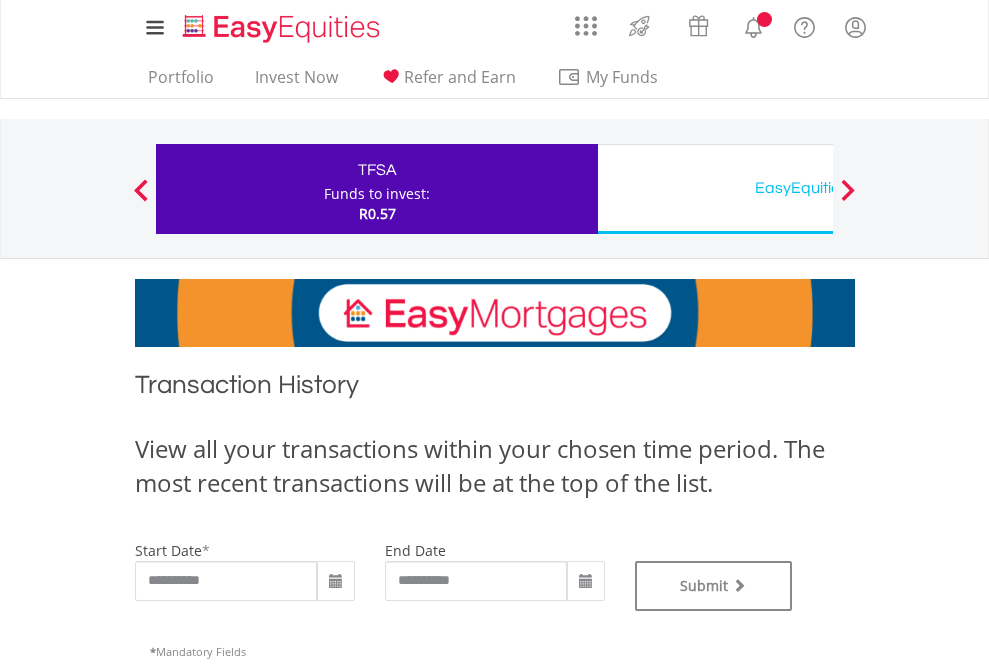 type on "**********" 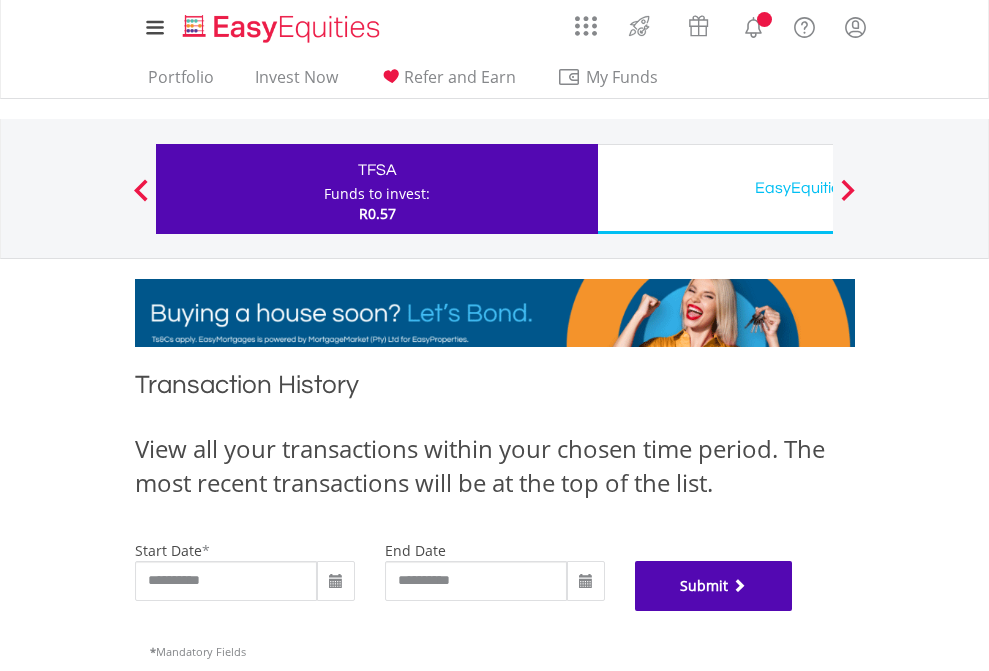click on "Submit" at bounding box center (714, 586) 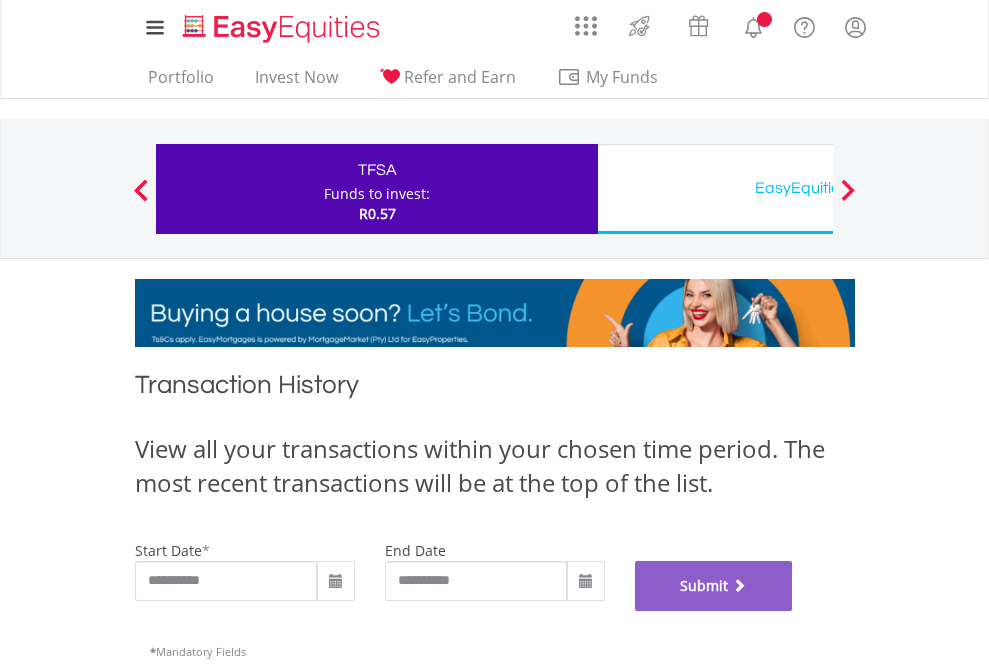 scroll, scrollTop: 811, scrollLeft: 0, axis: vertical 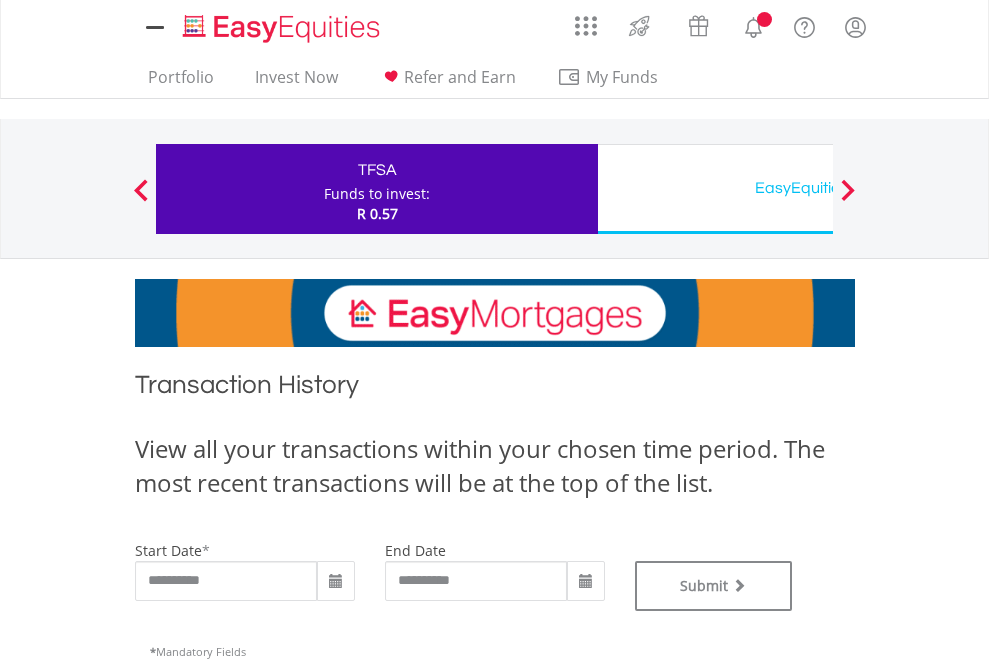 click on "EasyEquities USD" at bounding box center [818, 188] 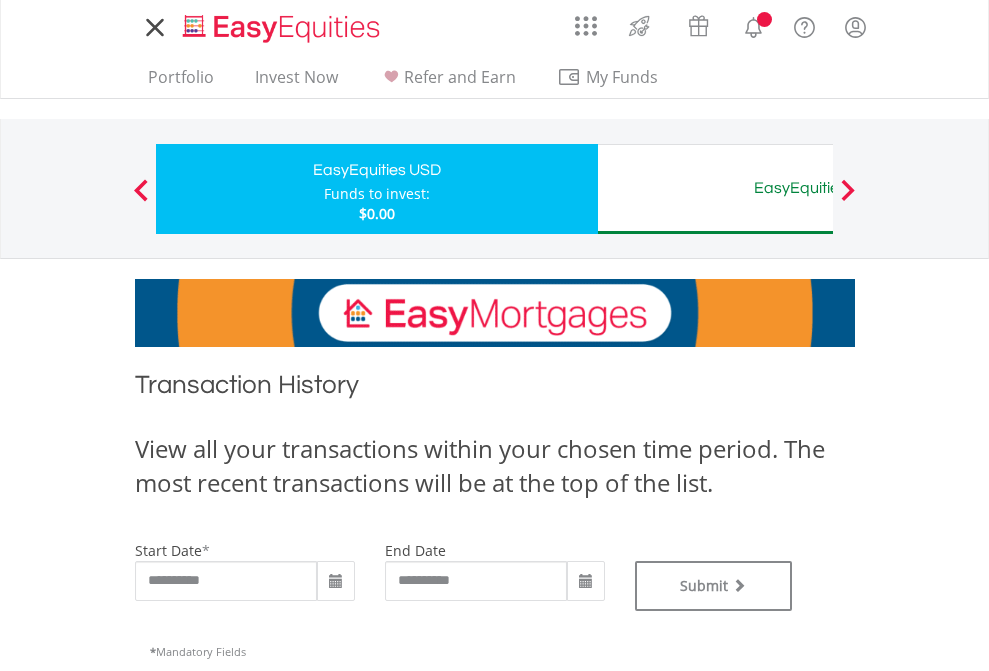 scroll, scrollTop: 0, scrollLeft: 0, axis: both 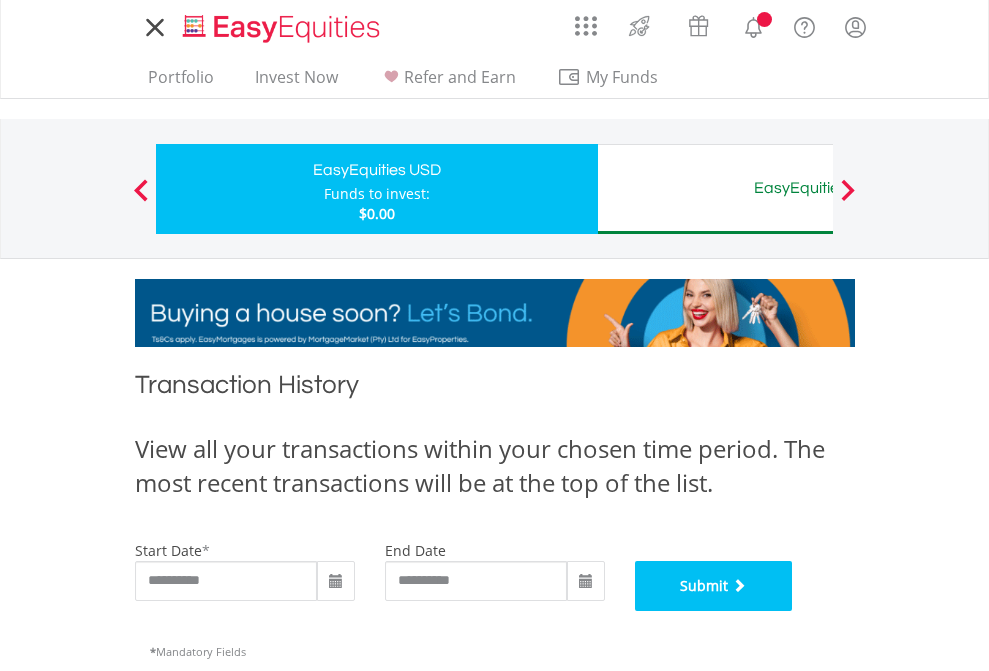 click on "Submit" at bounding box center (714, 586) 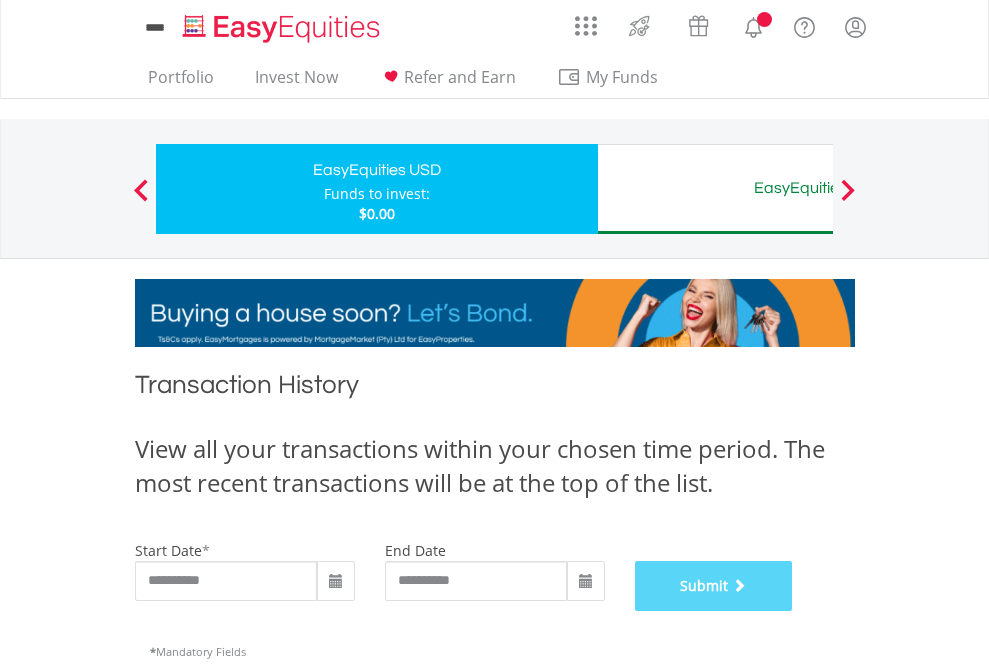 scroll, scrollTop: 811, scrollLeft: 0, axis: vertical 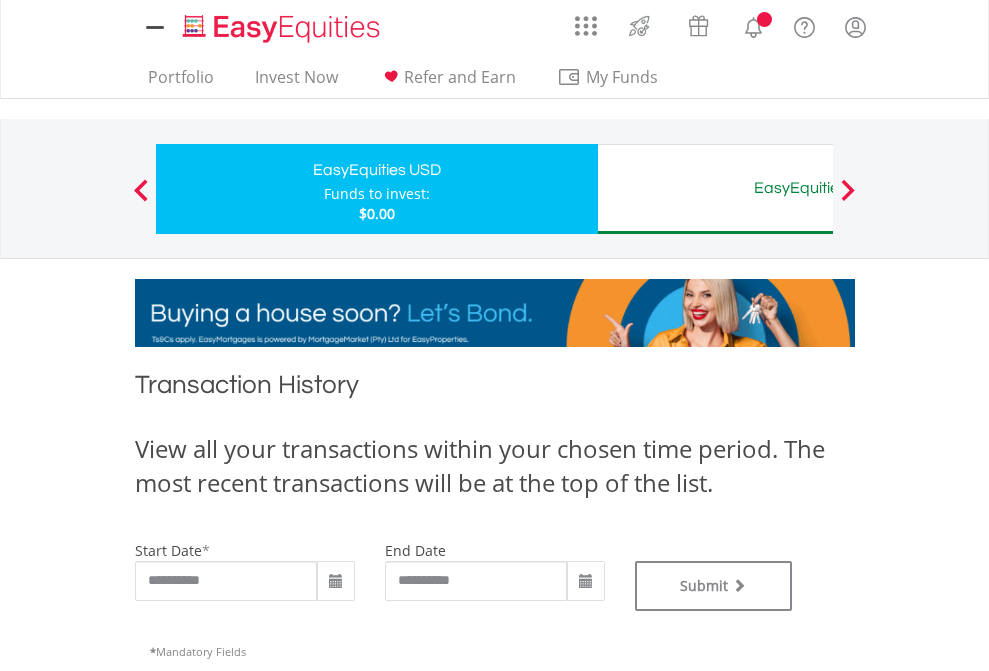 click on "EasyEquities AUD" at bounding box center [818, 188] 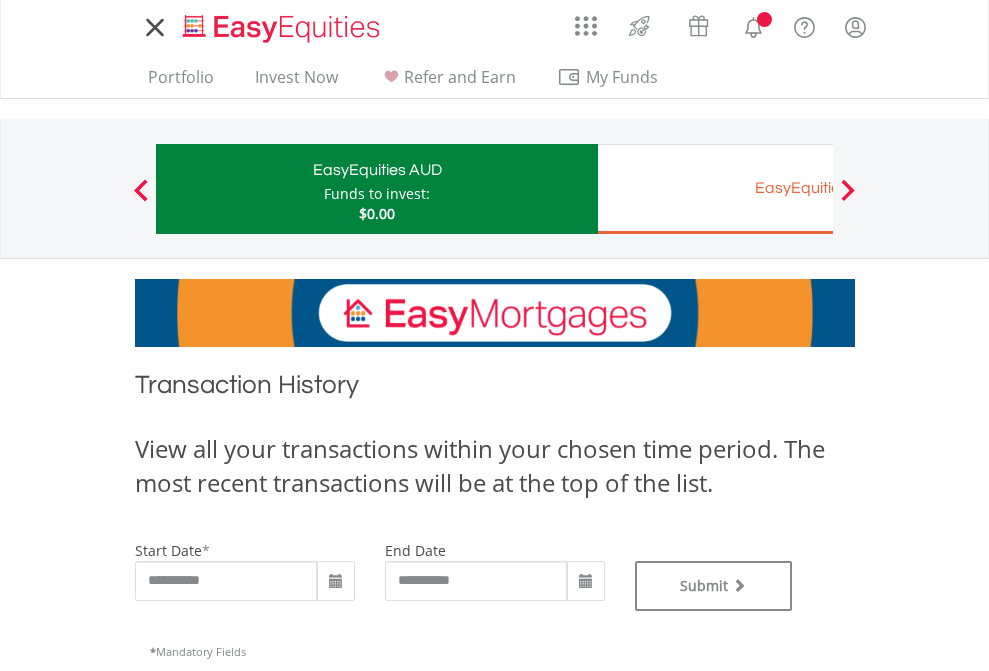scroll, scrollTop: 0, scrollLeft: 0, axis: both 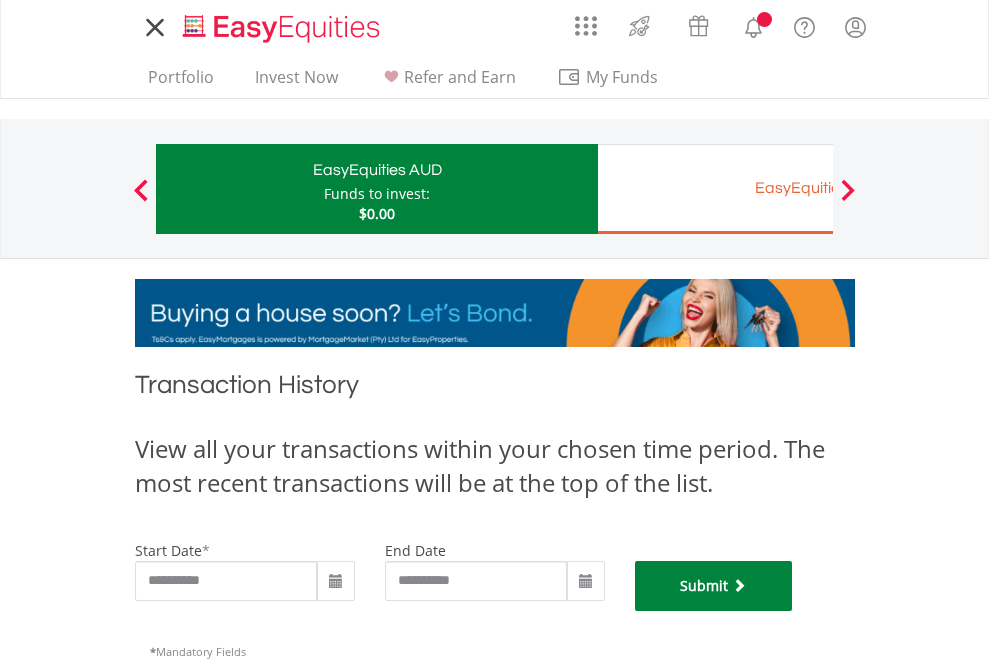click on "Submit" at bounding box center (714, 586) 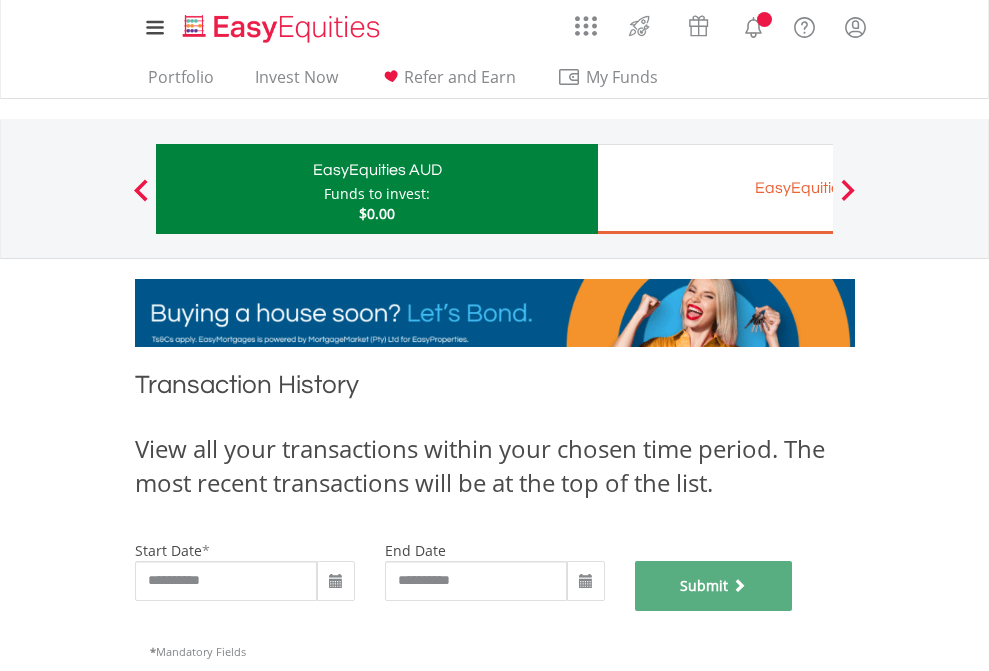 scroll, scrollTop: 811, scrollLeft: 0, axis: vertical 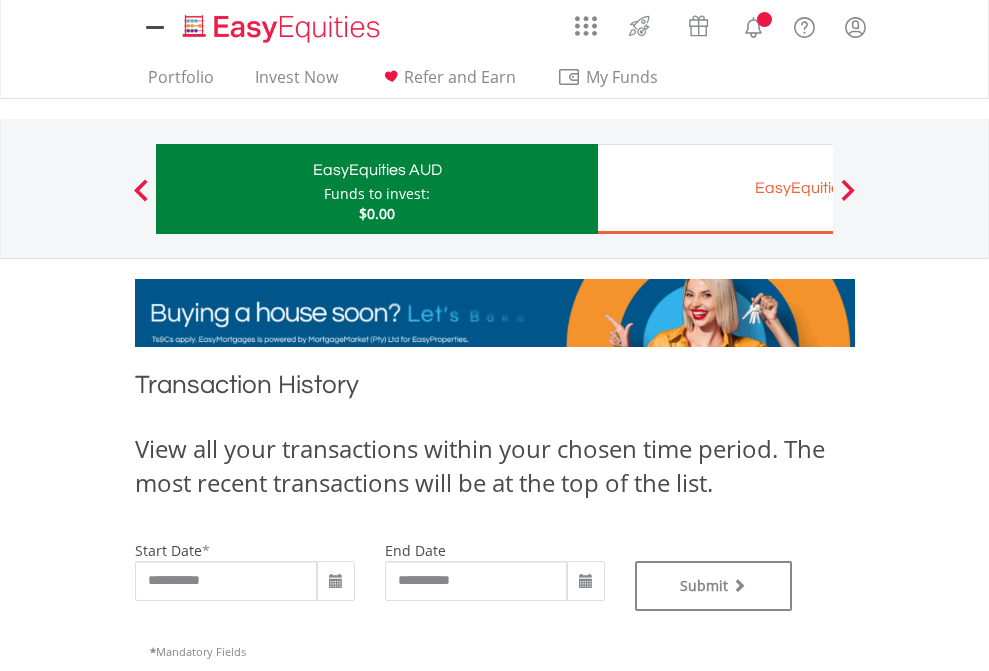 click on "EasyEquities EUR" at bounding box center (818, 188) 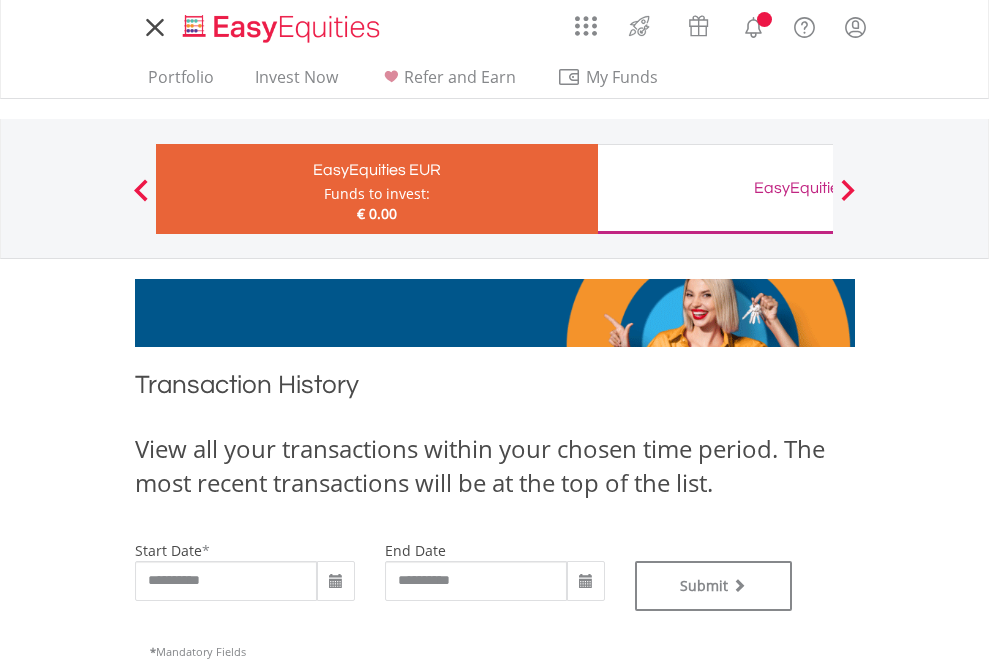 scroll, scrollTop: 0, scrollLeft: 0, axis: both 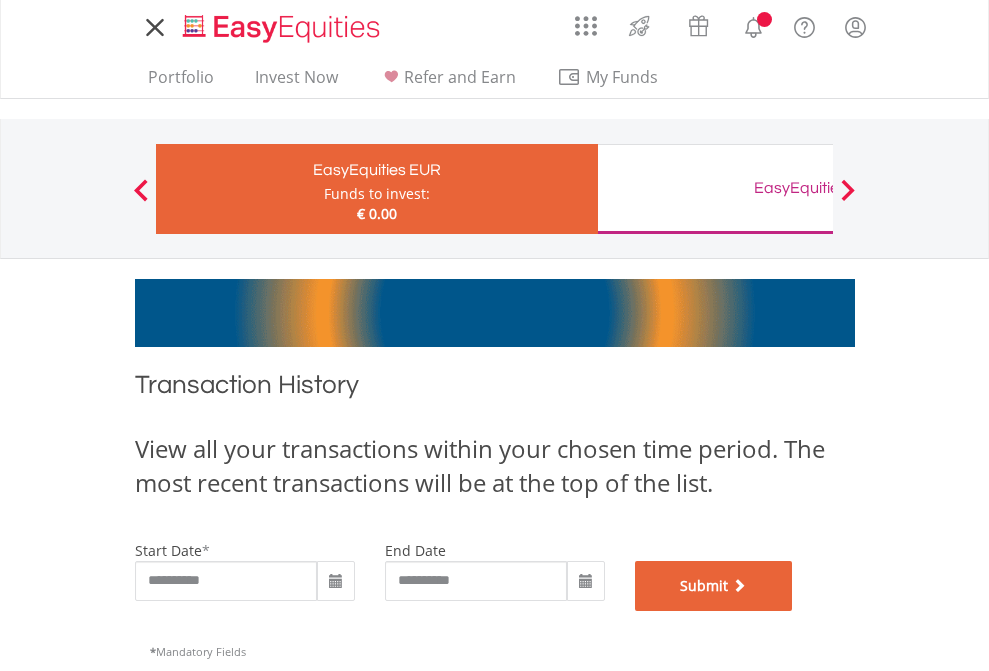 click on "Submit" at bounding box center (714, 586) 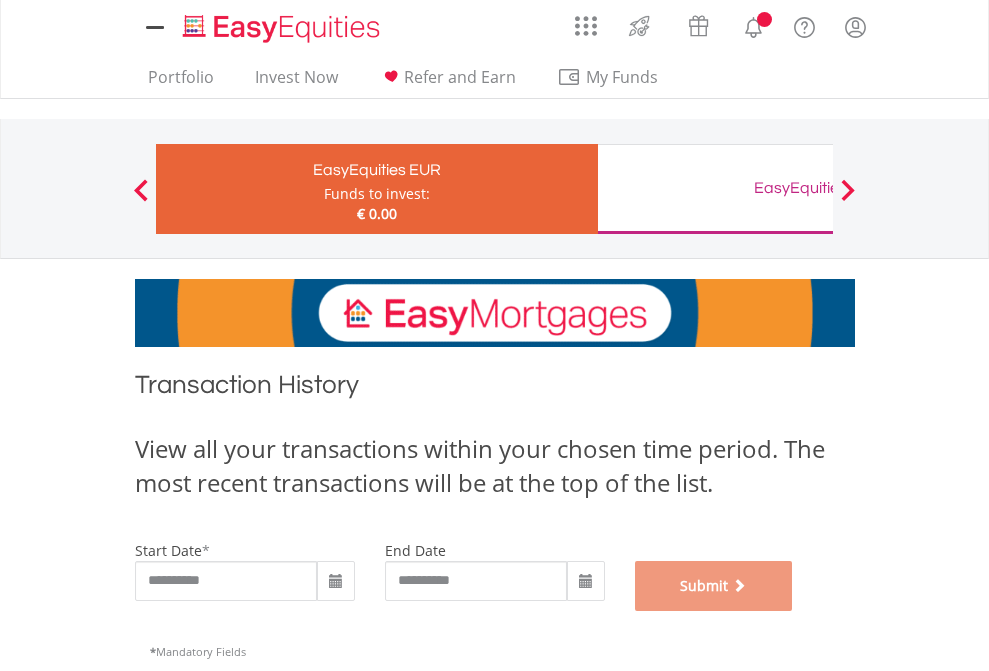 scroll, scrollTop: 811, scrollLeft: 0, axis: vertical 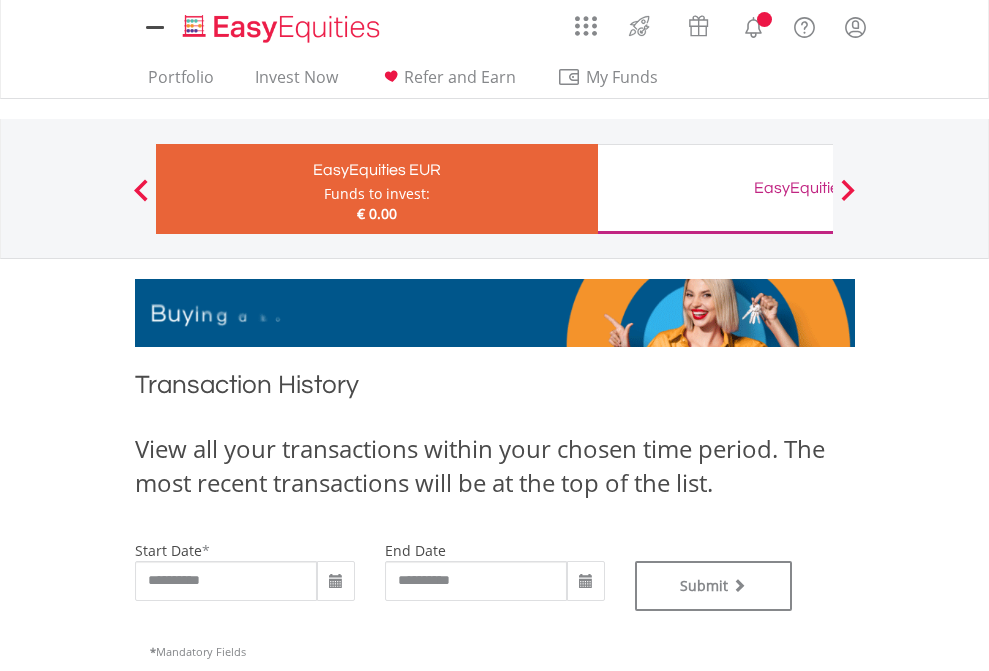 click on "EasyEquities GBP" at bounding box center [818, 188] 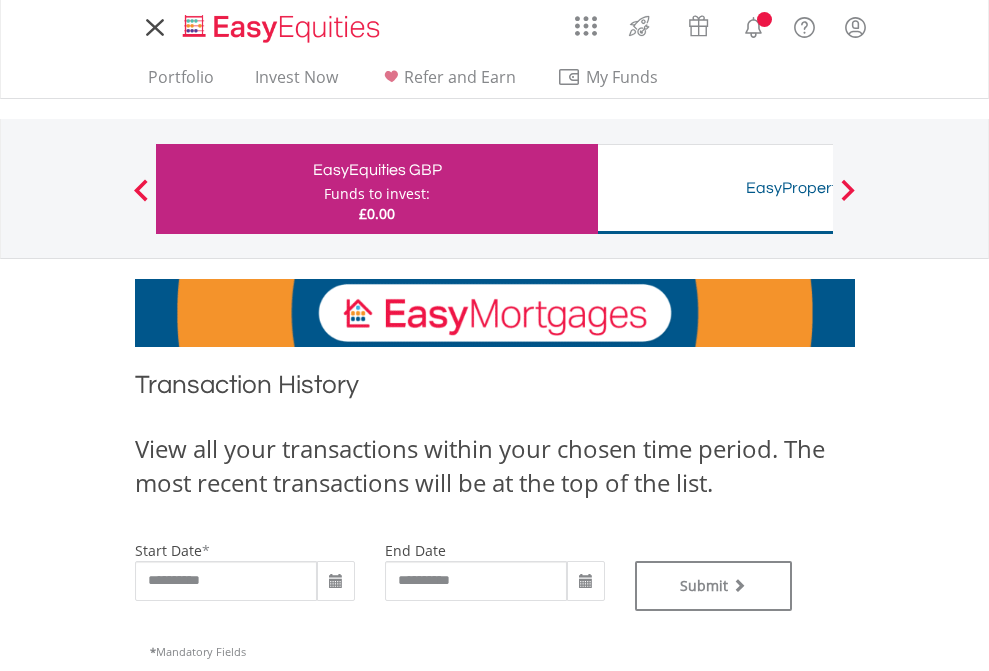 scroll, scrollTop: 0, scrollLeft: 0, axis: both 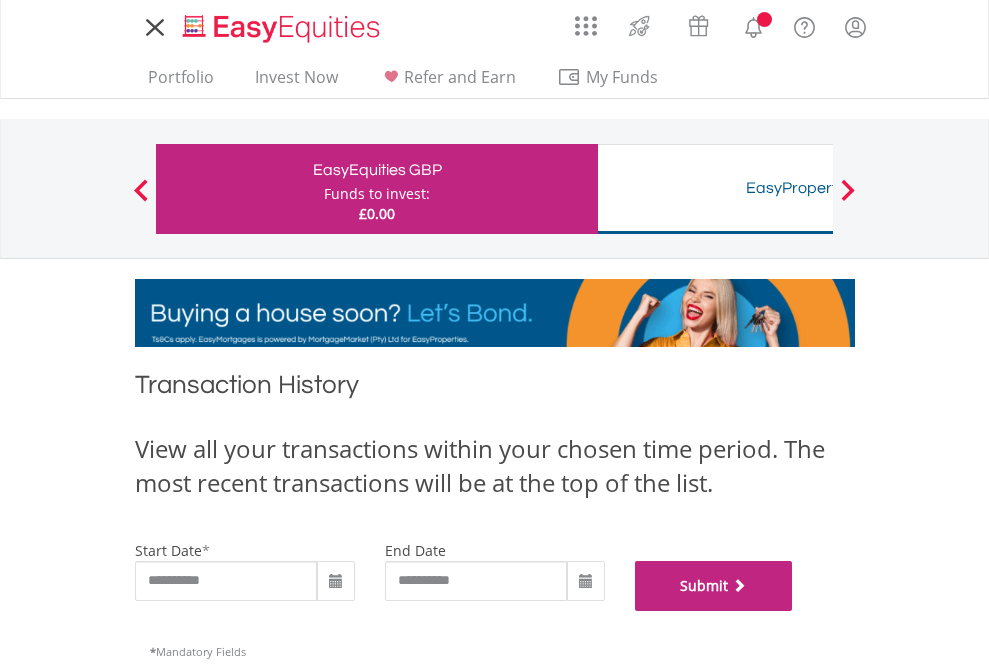 click on "Submit" at bounding box center (714, 586) 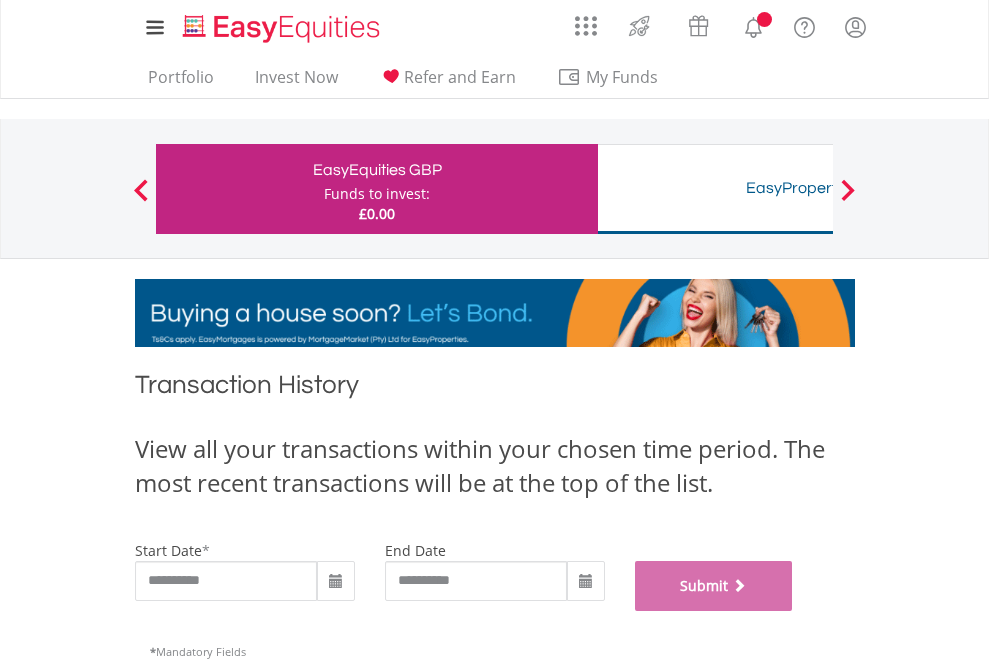 scroll, scrollTop: 811, scrollLeft: 0, axis: vertical 